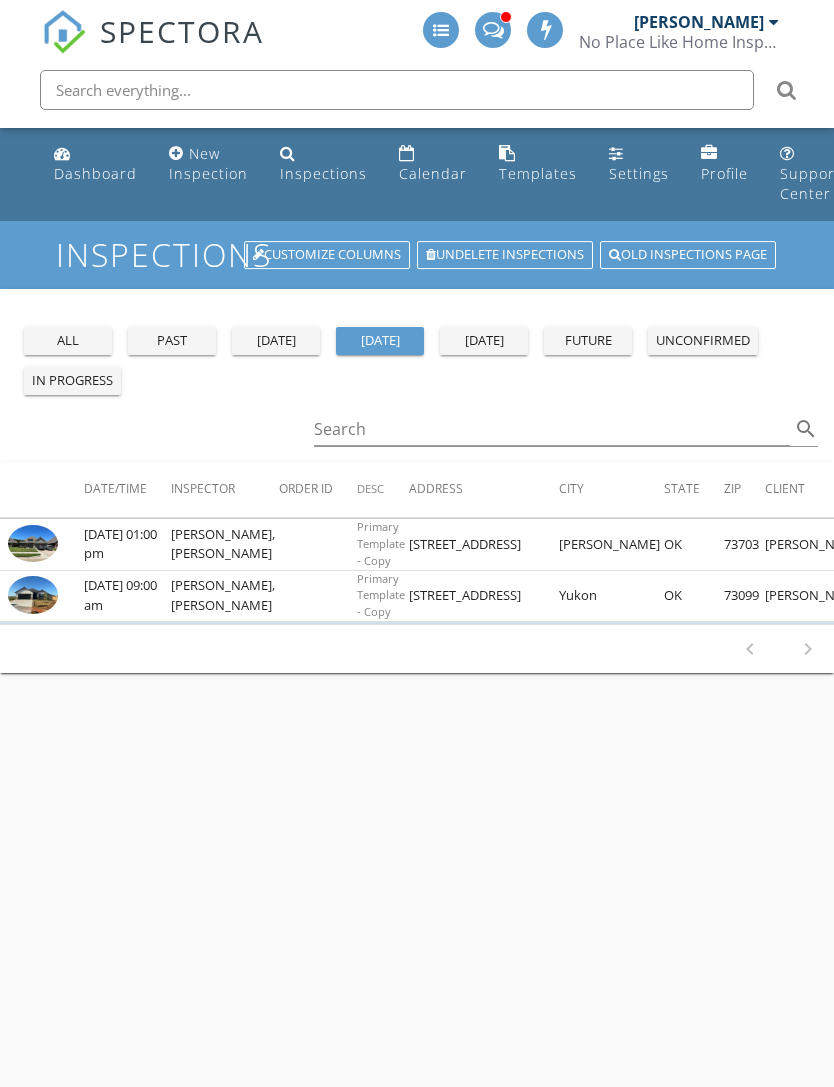 scroll, scrollTop: 0, scrollLeft: 4, axis: horizontal 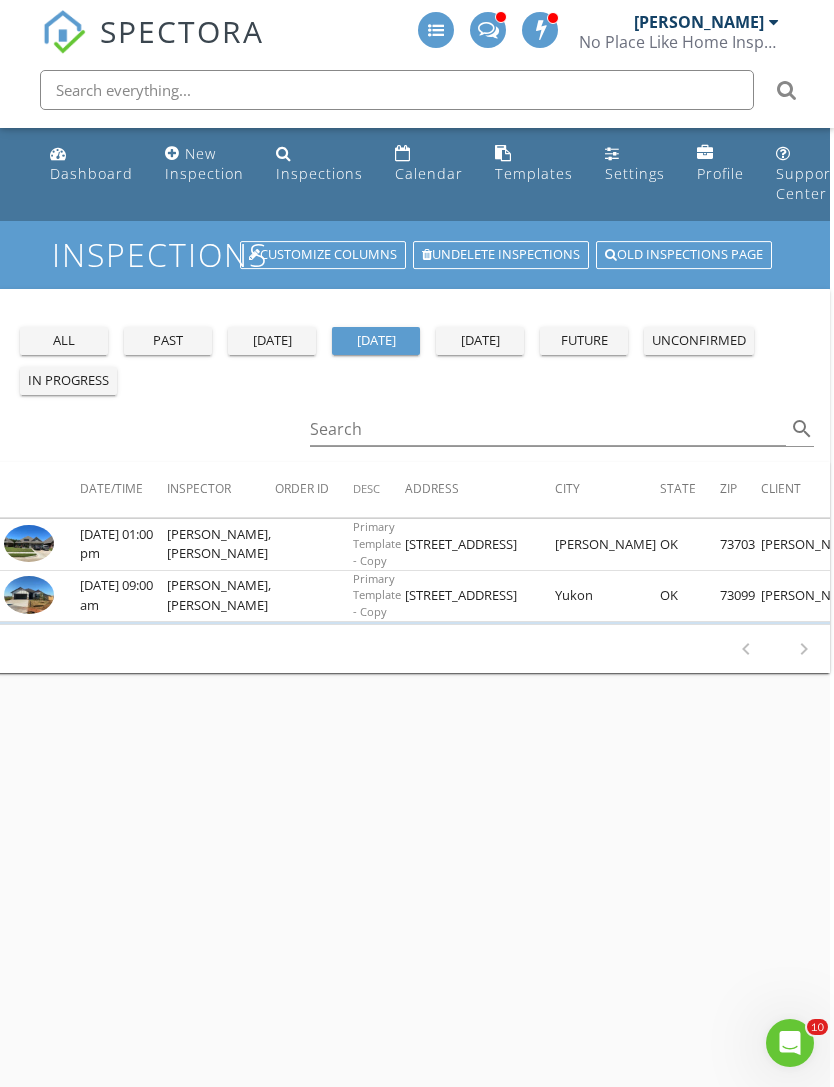 click on "yesterday" at bounding box center (272, 341) 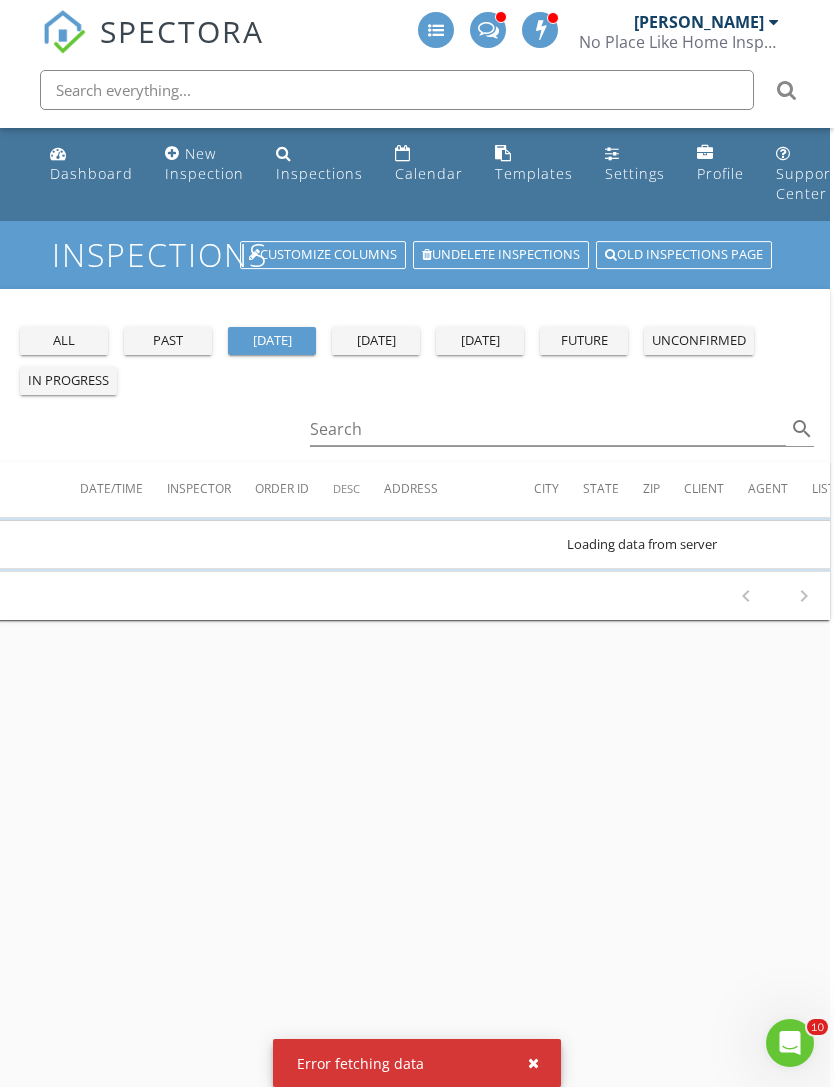click on "Error fetching data" at bounding box center (417, 1063) 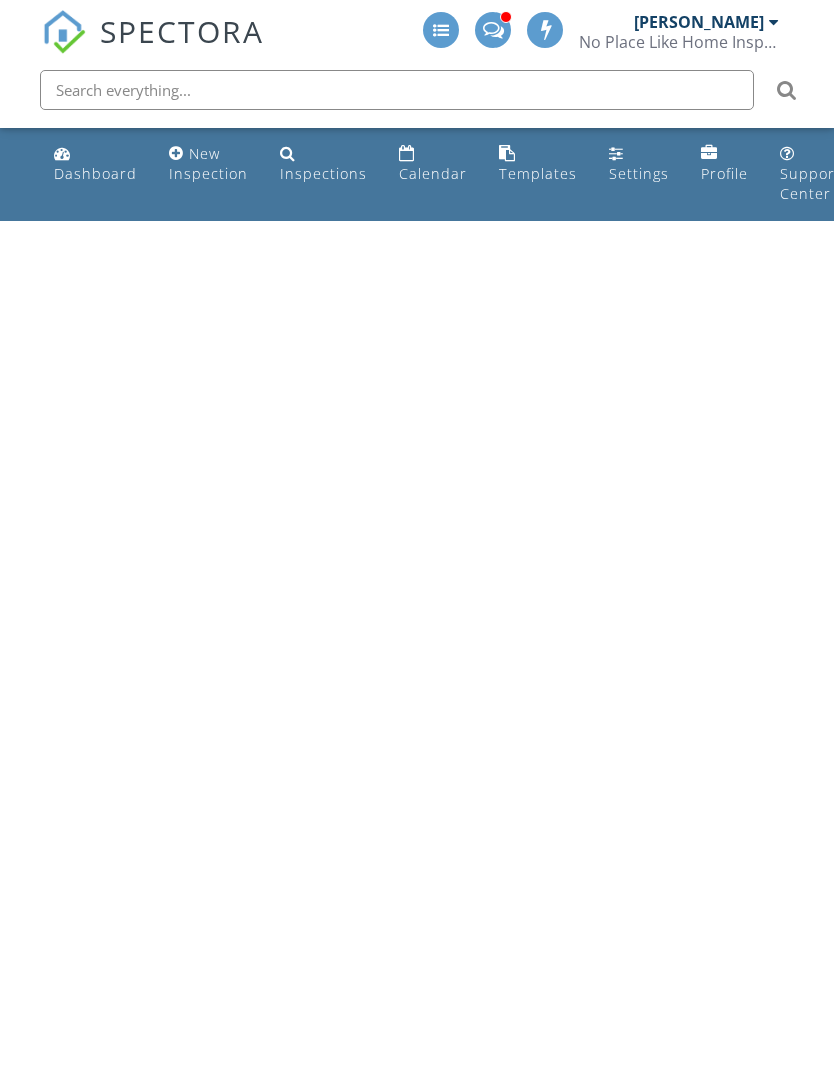 scroll, scrollTop: 0, scrollLeft: 0, axis: both 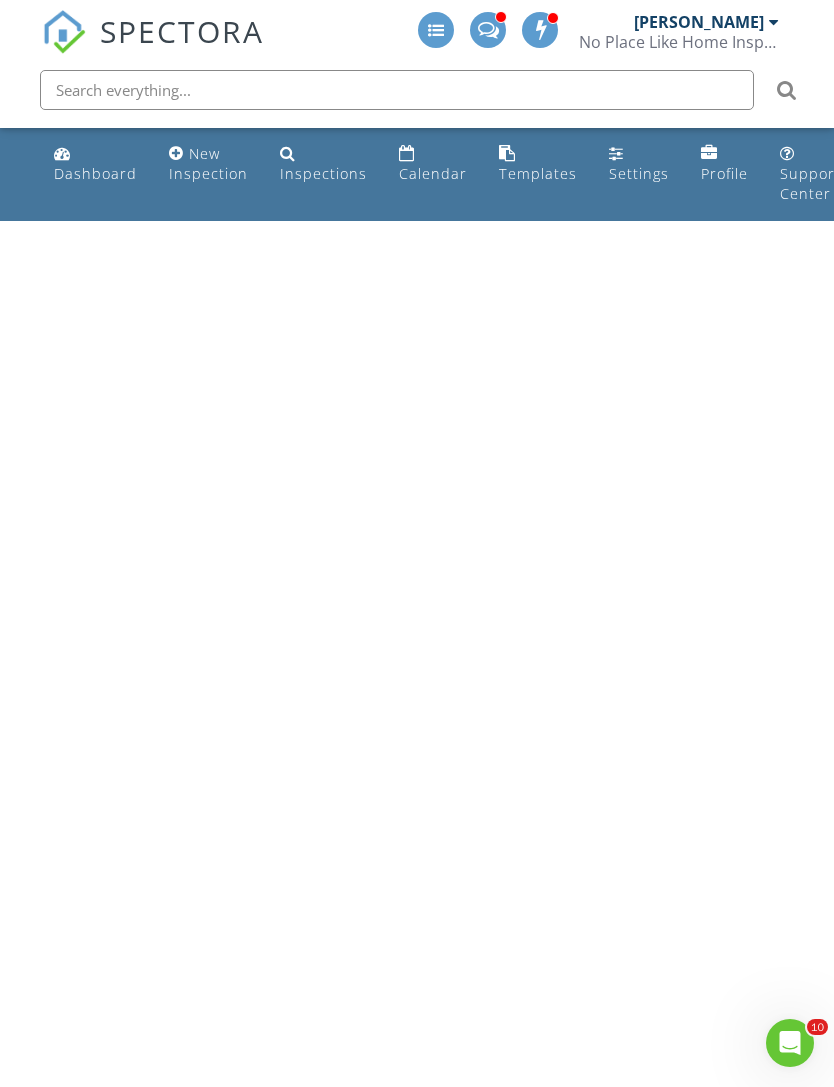 click on "Inspections" at bounding box center (323, 173) 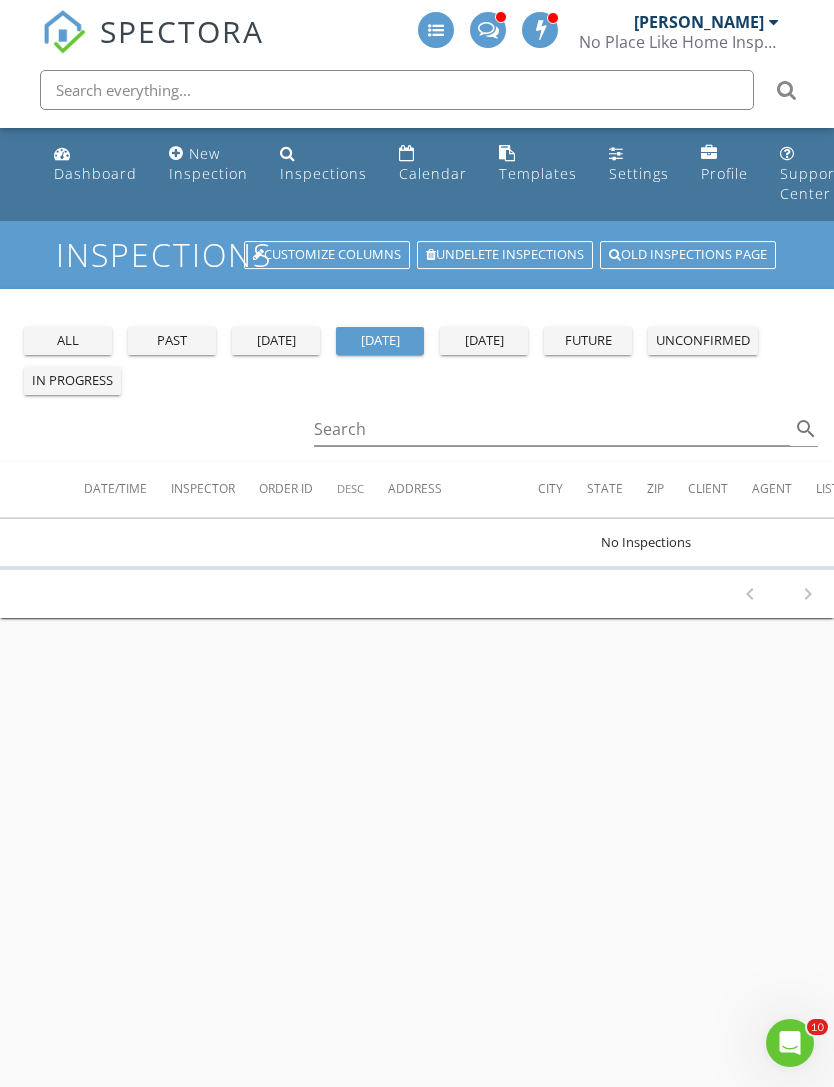 click on "yesterday" at bounding box center (276, 341) 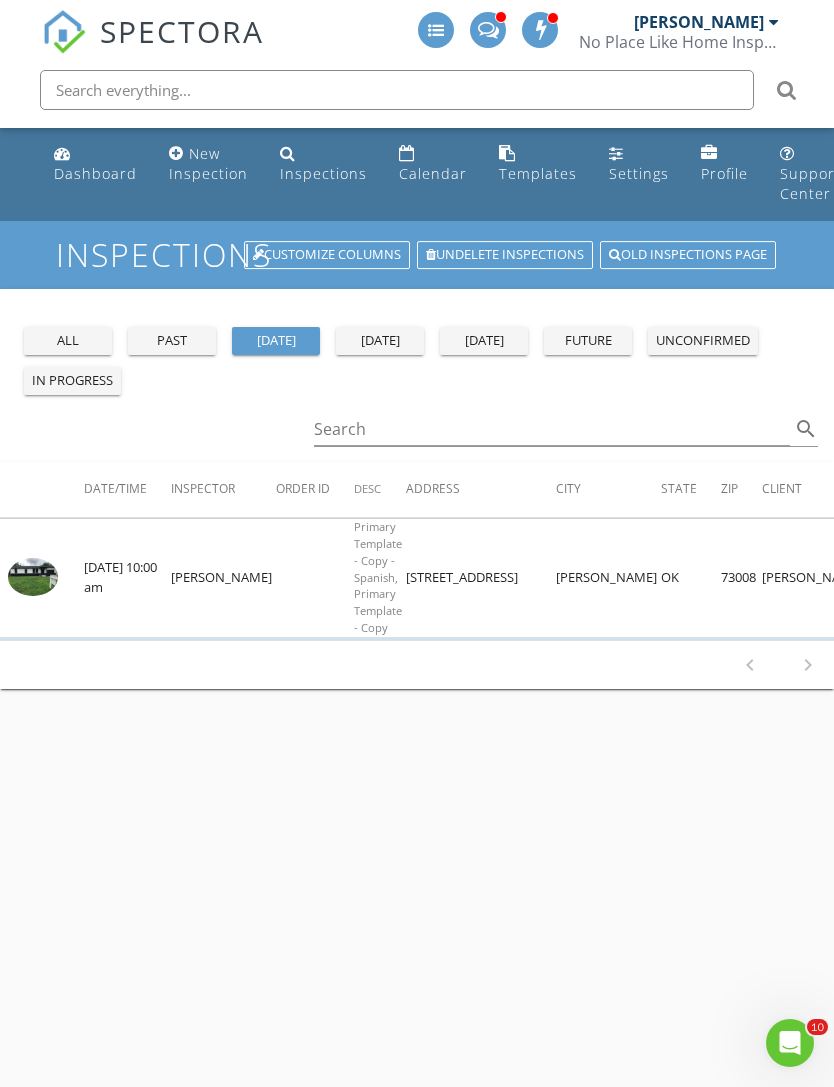 click at bounding box center (33, 577) 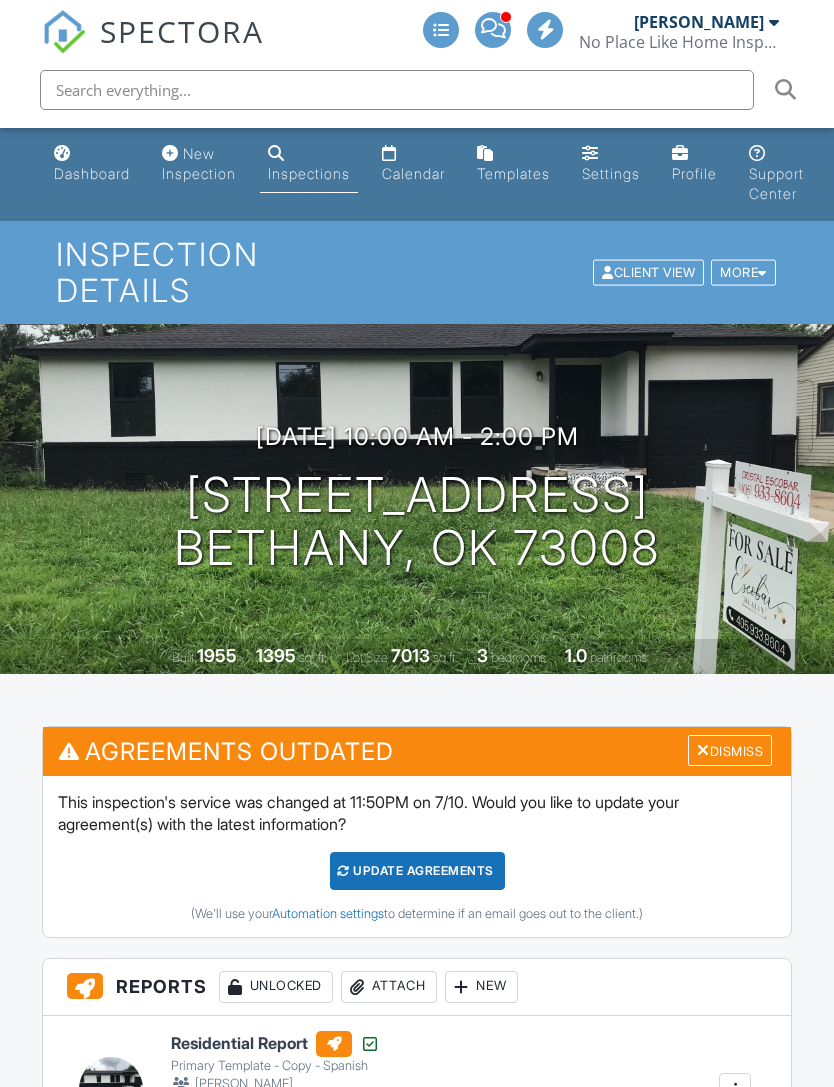 scroll, scrollTop: 0, scrollLeft: 0, axis: both 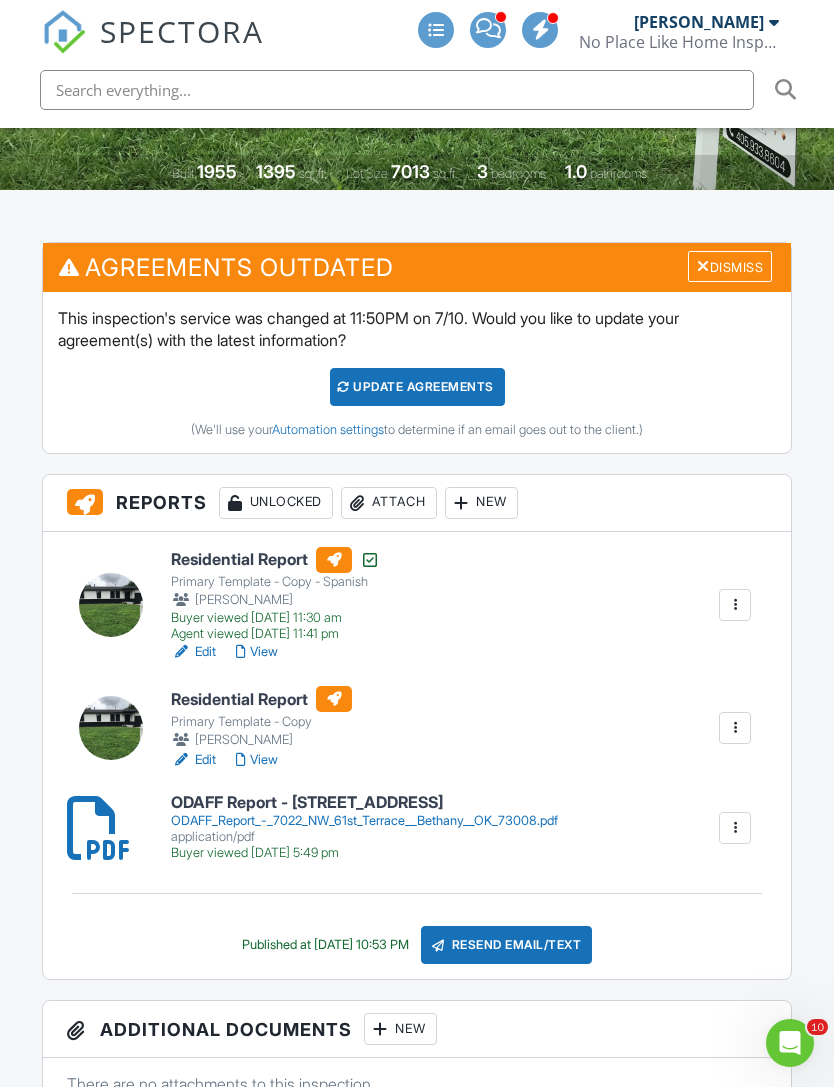 click on "Primary Template - Copy - Spanish" at bounding box center (275, 582) 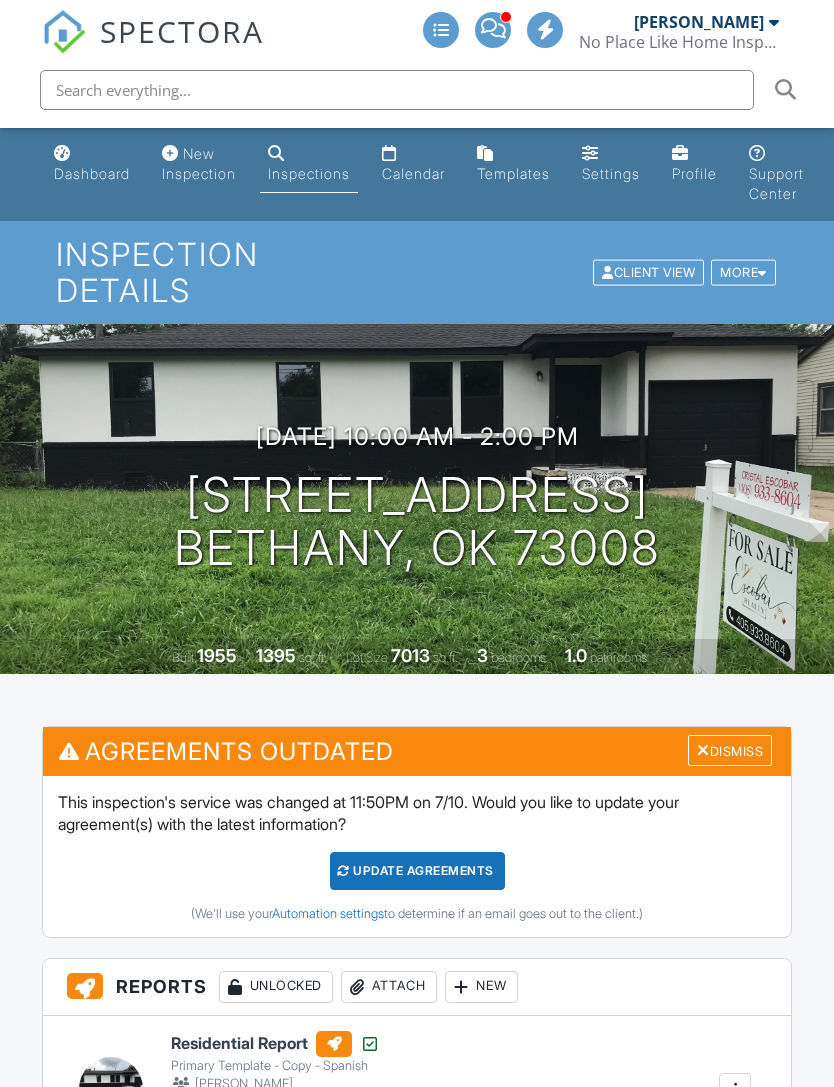 scroll, scrollTop: 330, scrollLeft: 0, axis: vertical 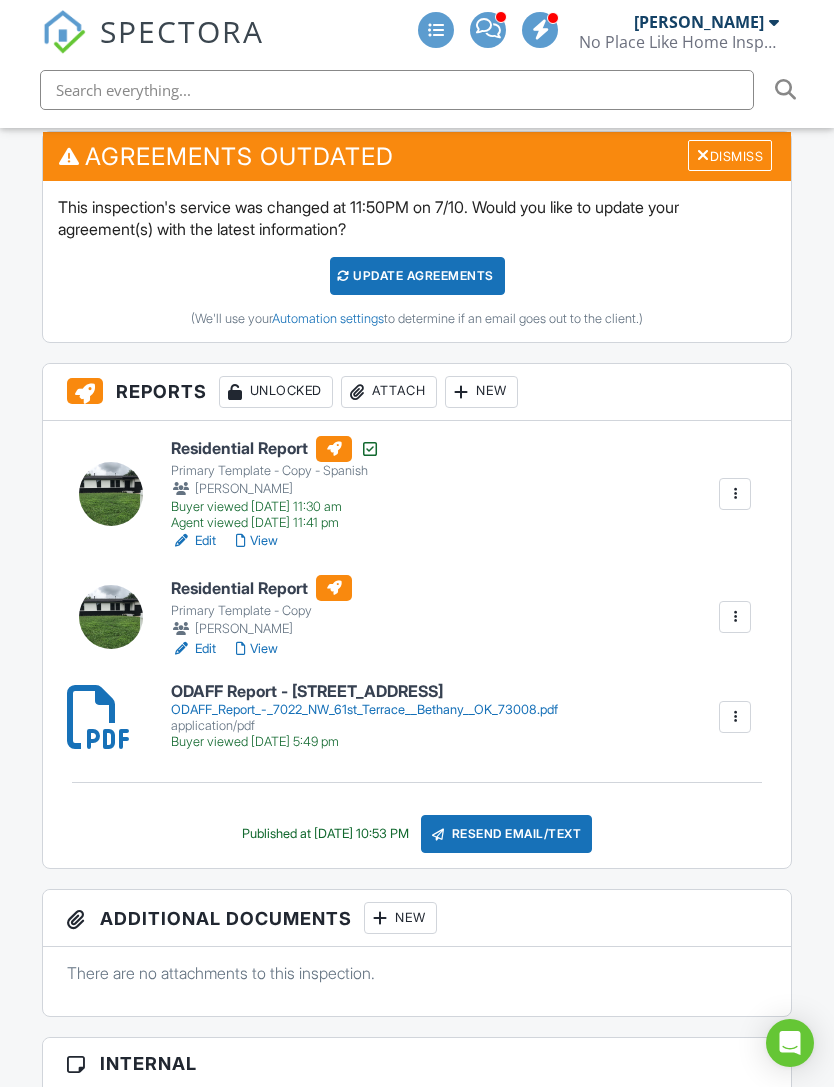 click on "Primary Template - Copy - Spanish" at bounding box center [275, 471] 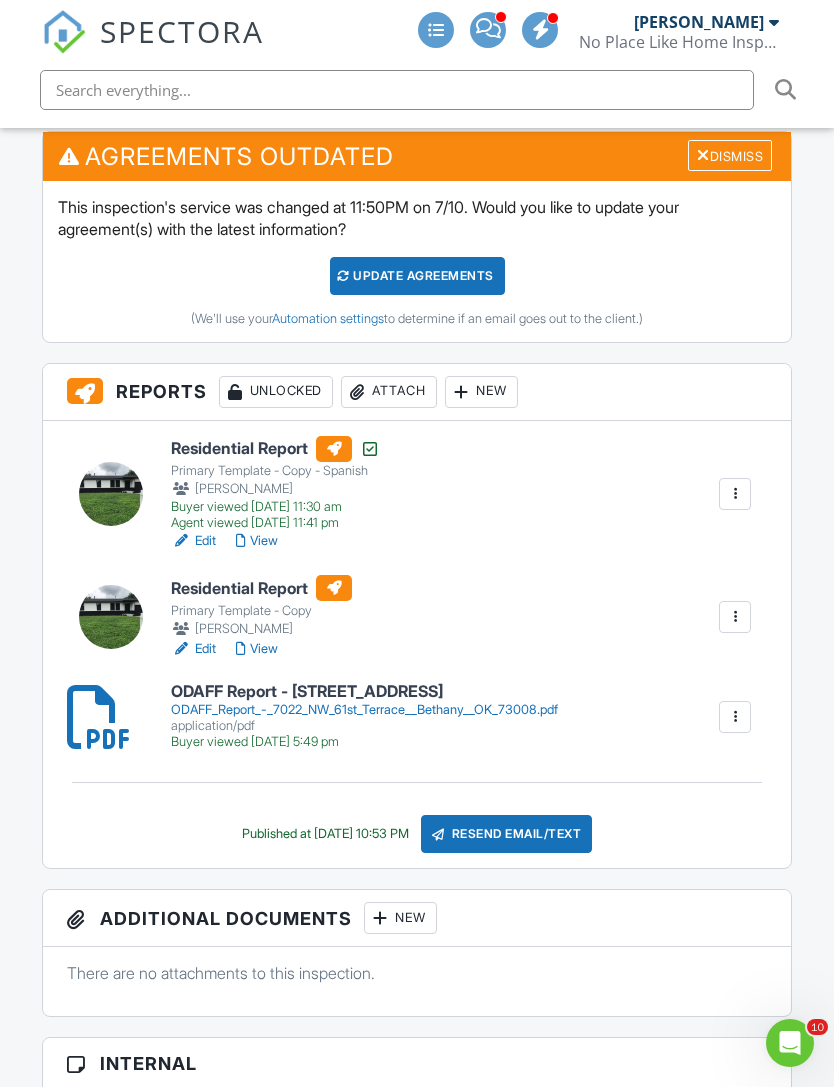 scroll, scrollTop: 0, scrollLeft: 0, axis: both 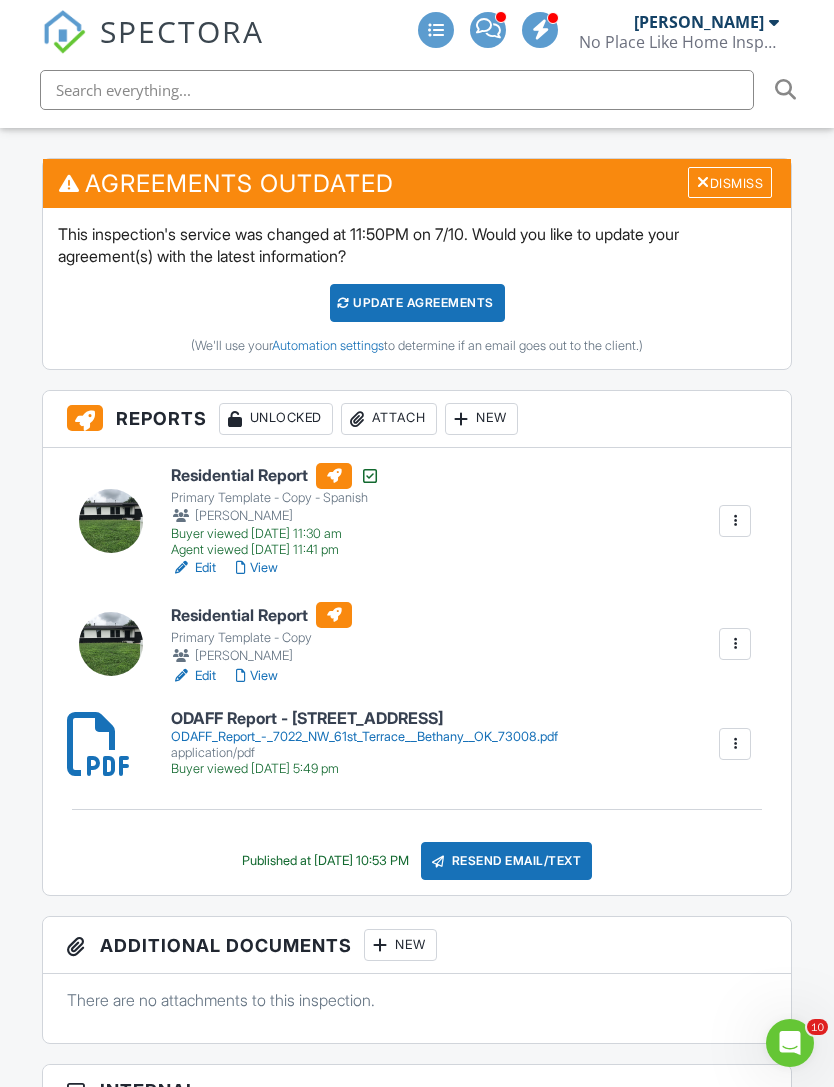 click on "View" at bounding box center (257, 568) 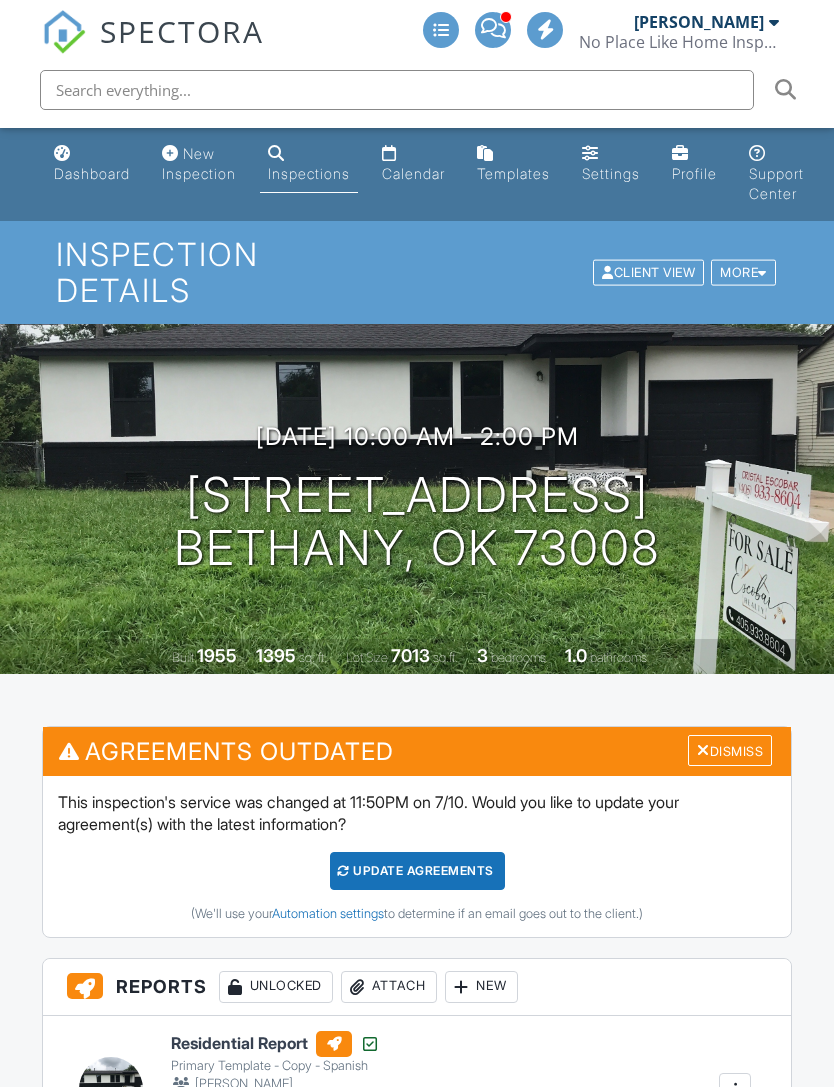 scroll, scrollTop: 573, scrollLeft: 1, axis: both 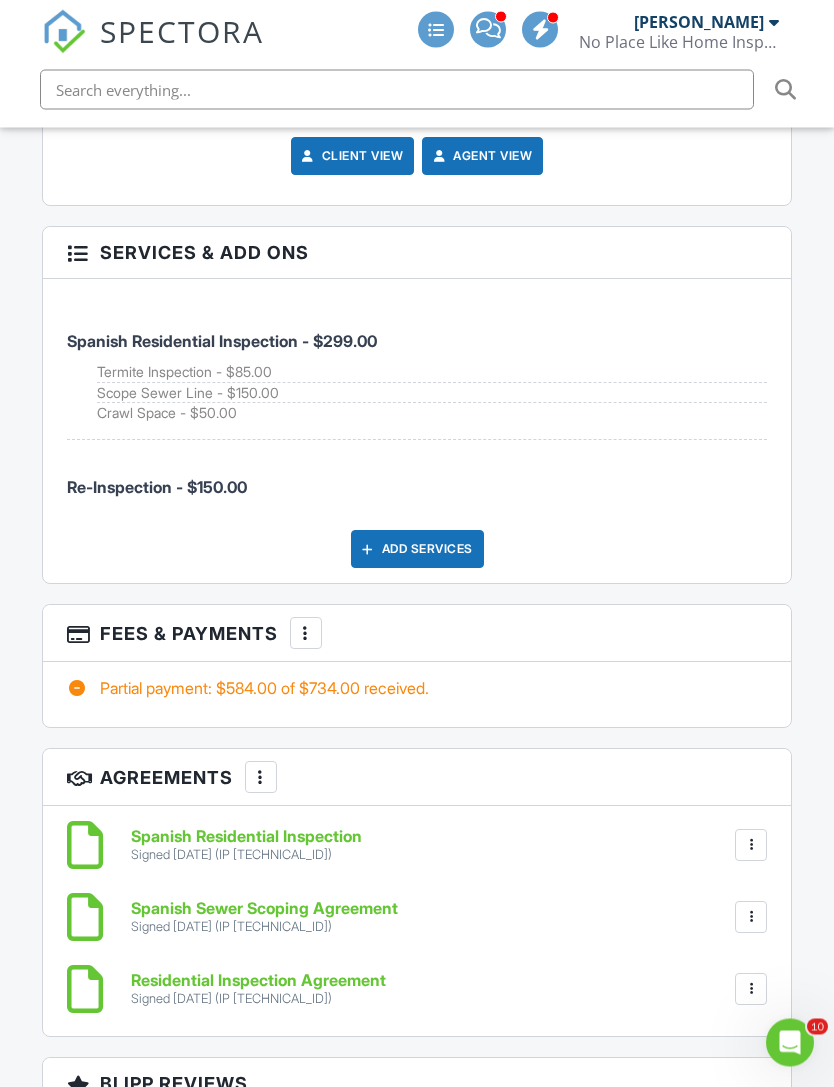 click at bounding box center (306, 634) 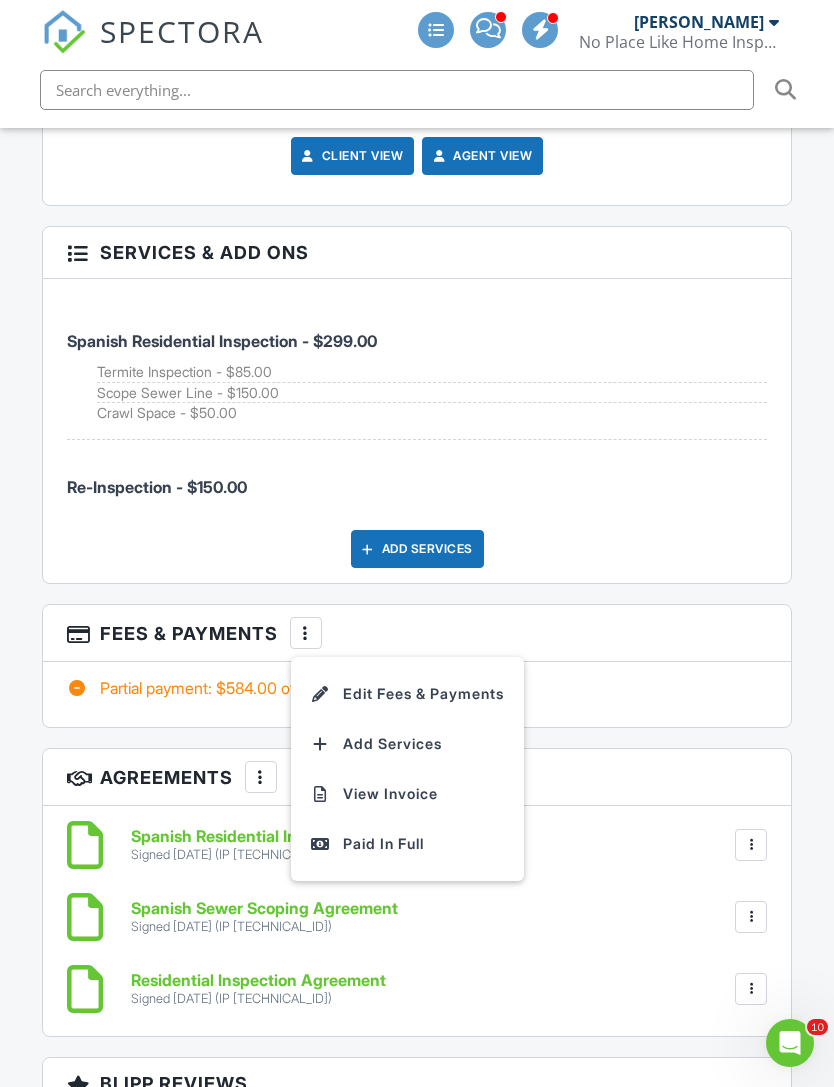 click on "View Invoice" at bounding box center (407, 794) 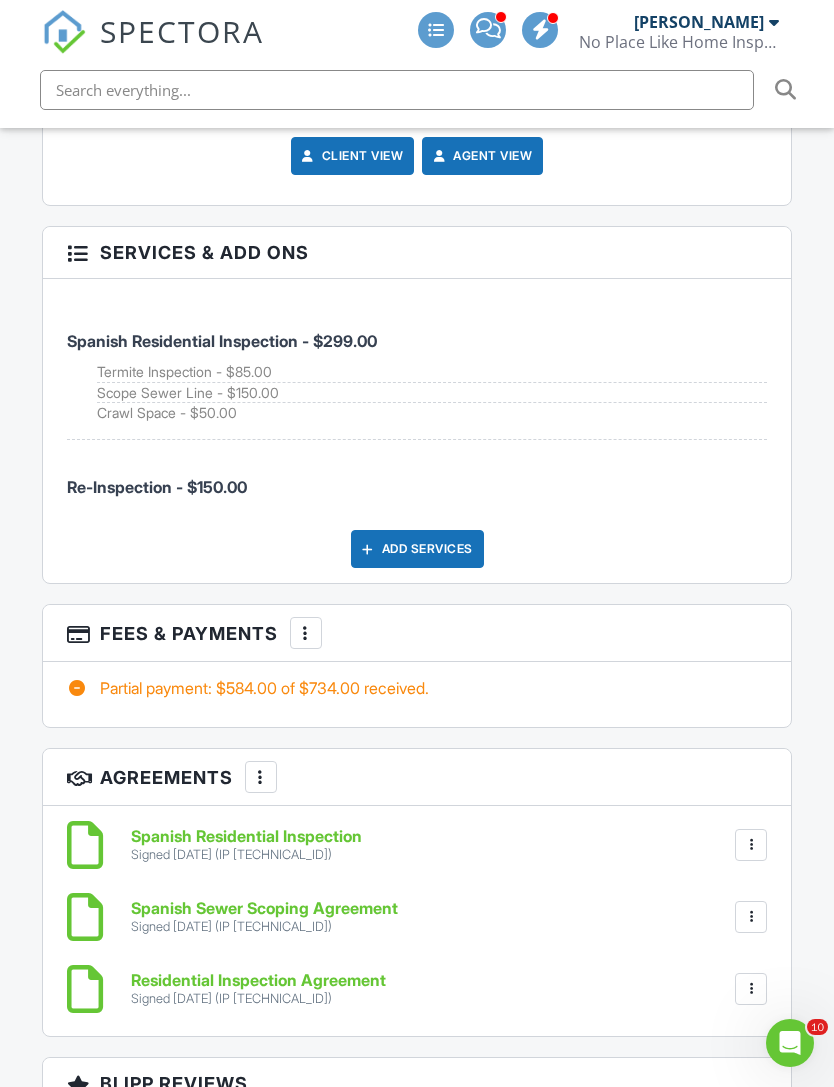 scroll, scrollTop: 3461, scrollLeft: 1, axis: both 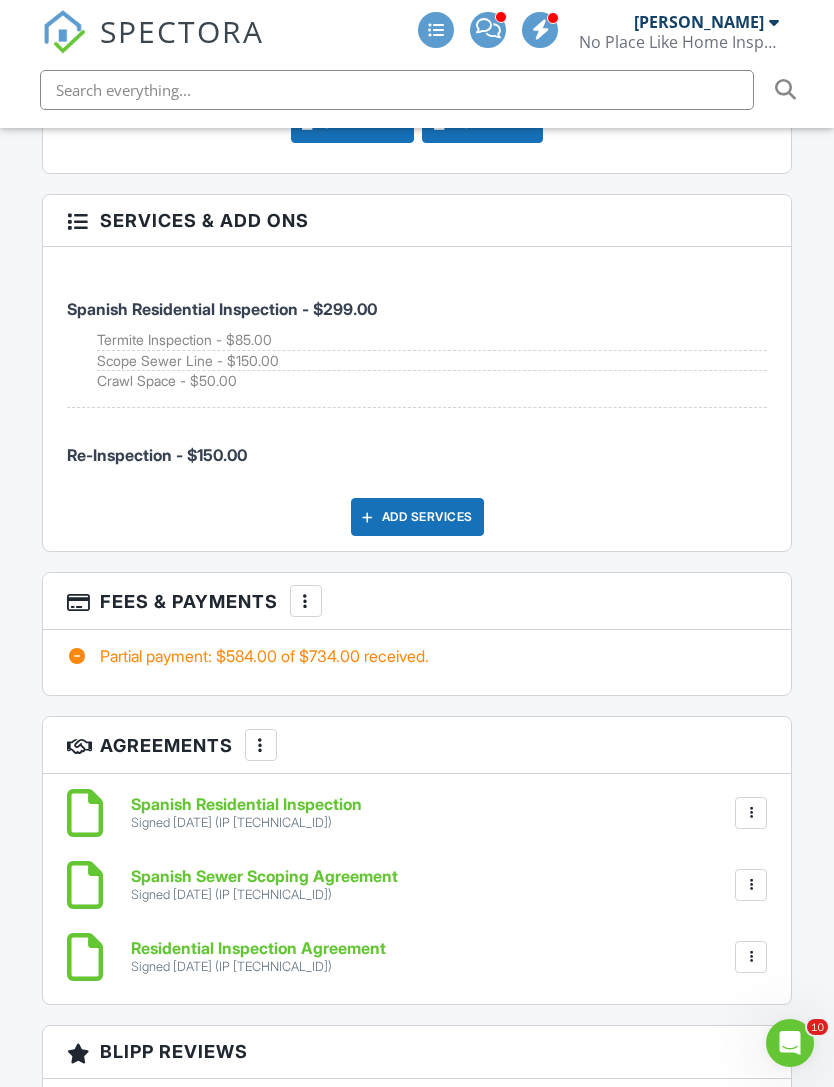 click on "More" at bounding box center [306, 601] 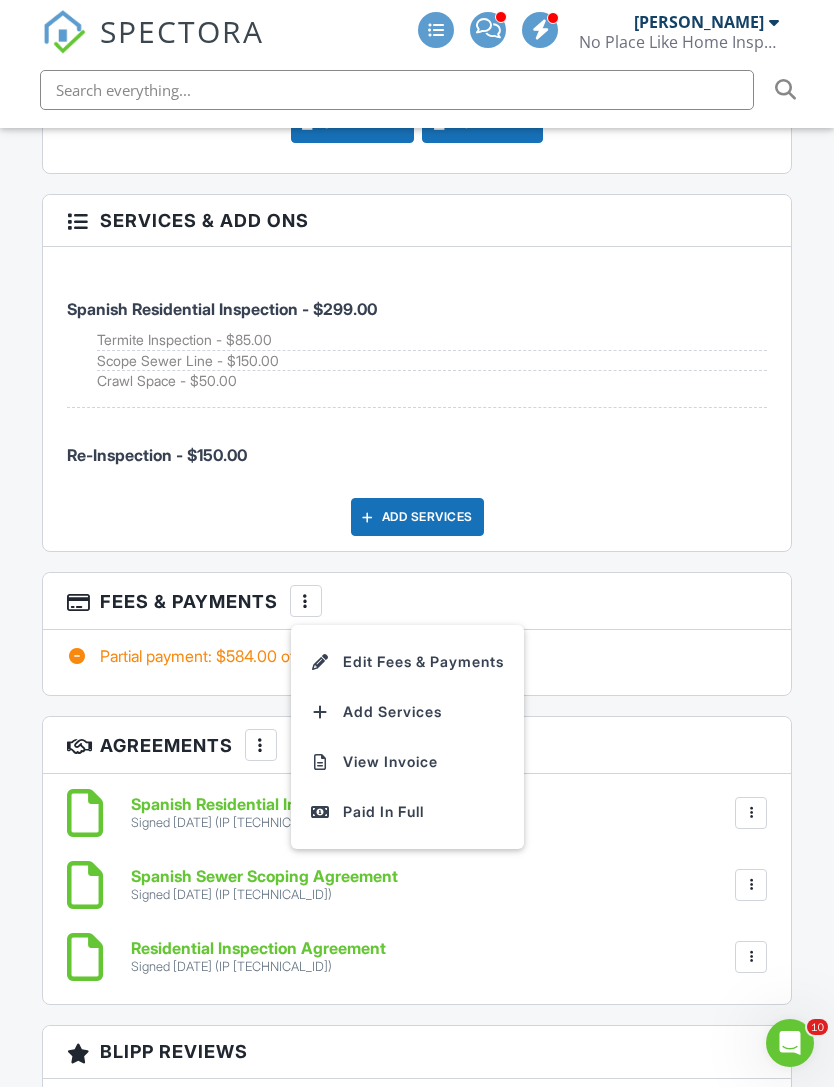 click on "Edit Fees & Payments" at bounding box center [407, 662] 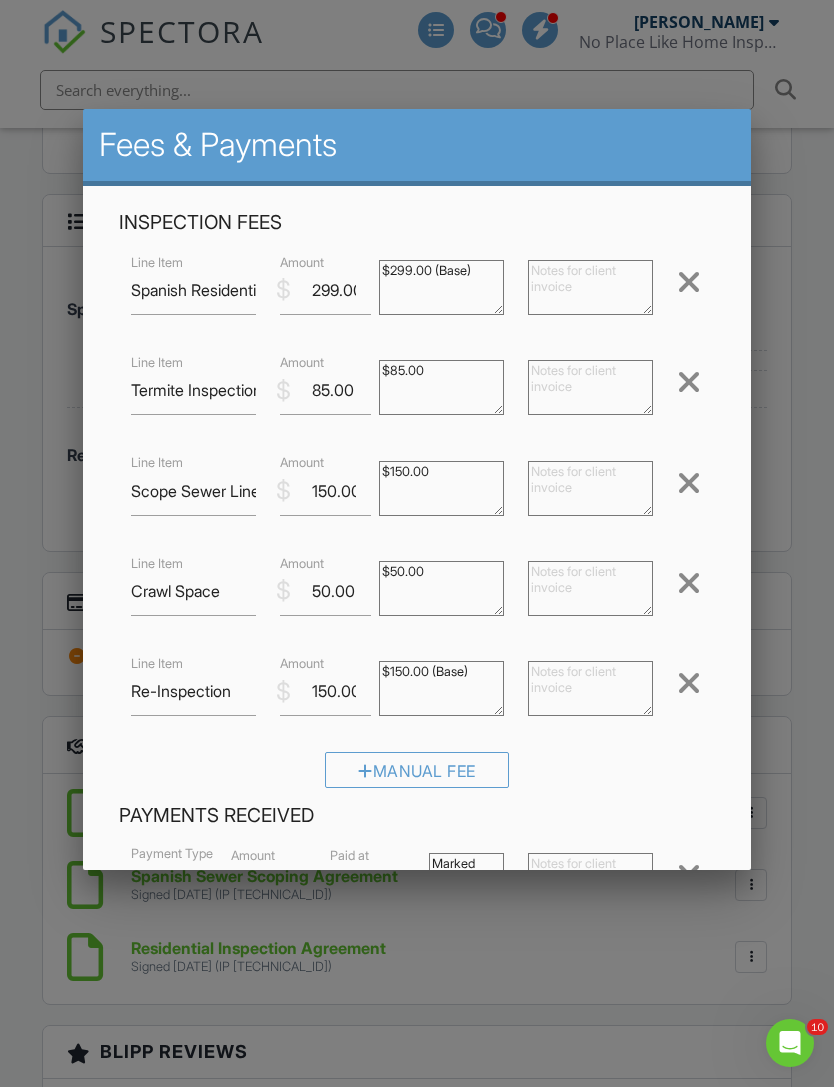 click at bounding box center (590, 688) 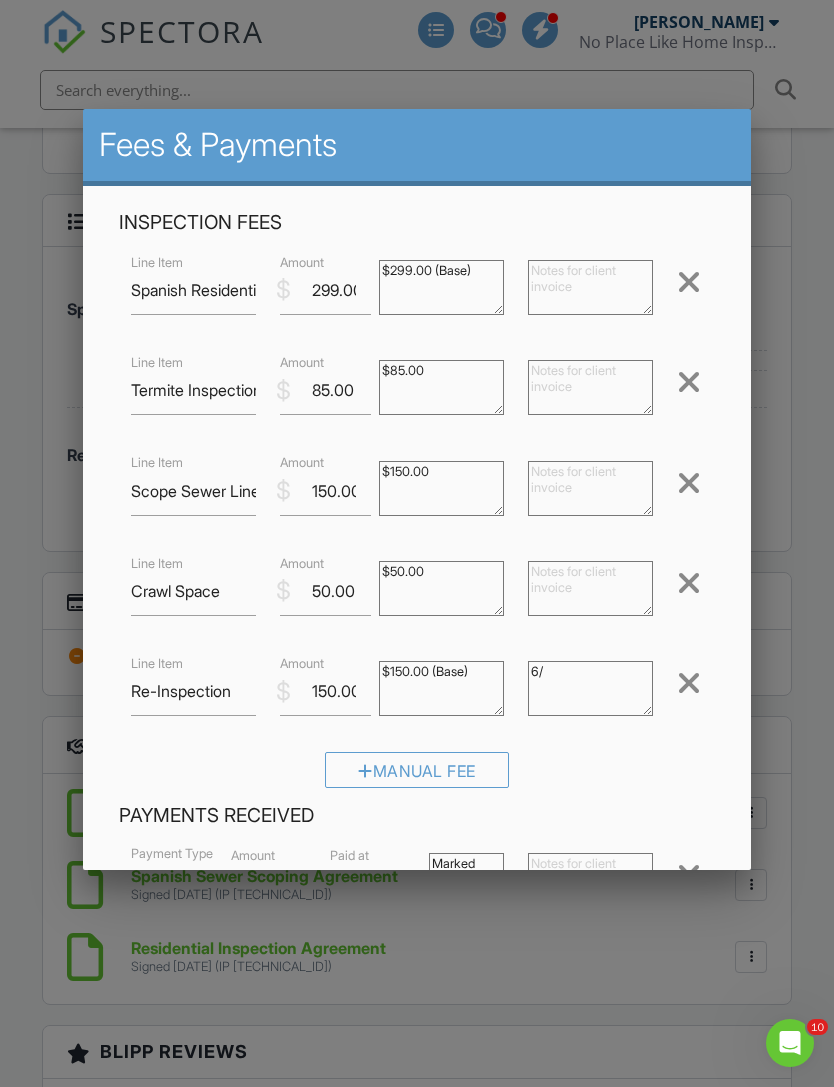 type on "6" 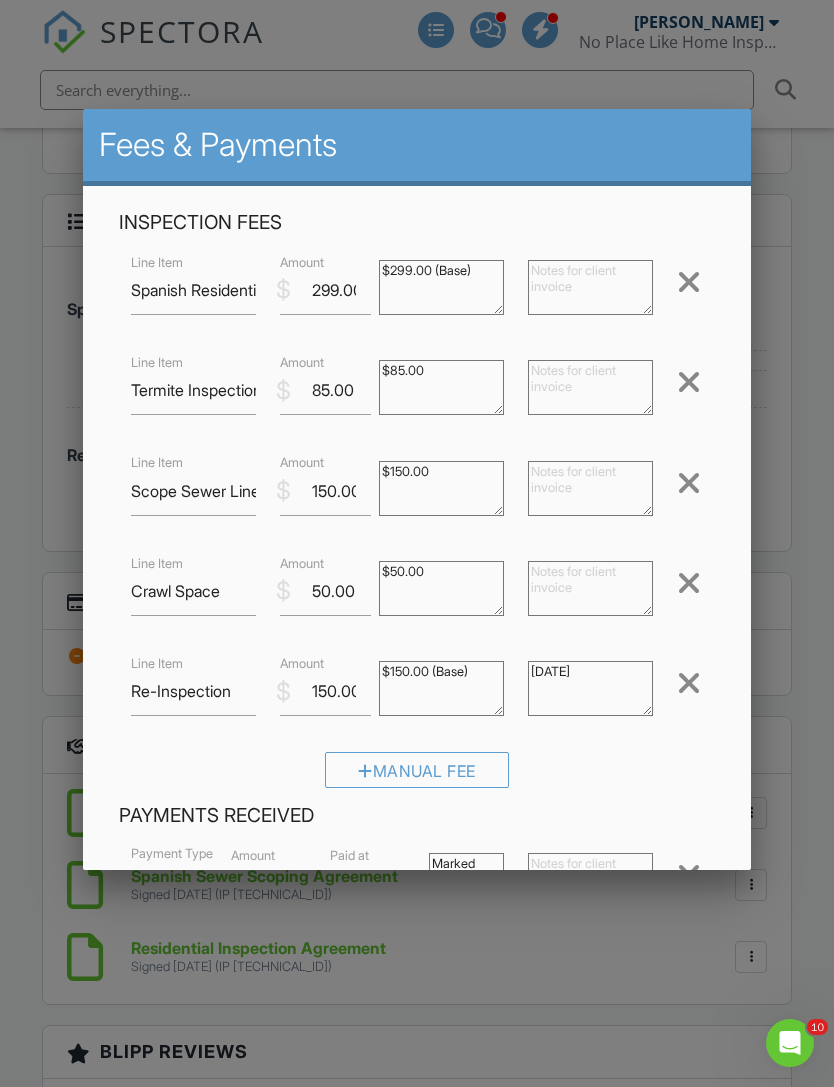 scroll, scrollTop: 0, scrollLeft: 0, axis: both 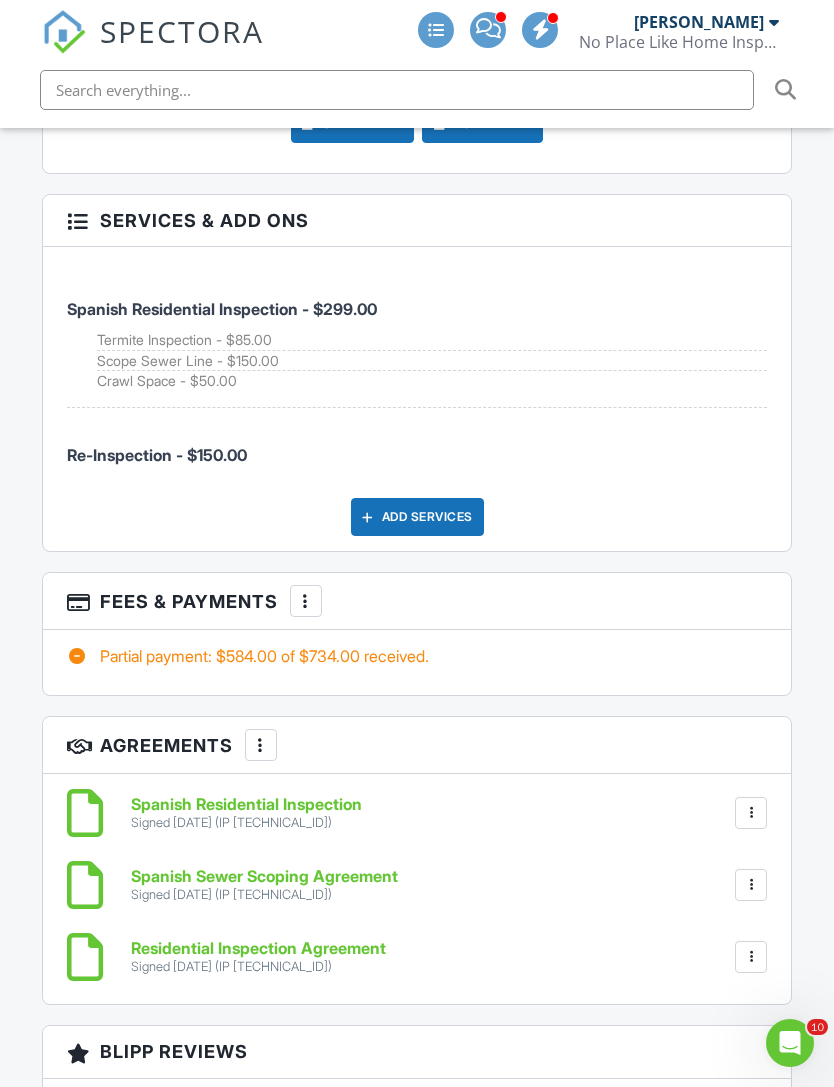click on "Scope Sewer Line - $150.00" at bounding box center (432, 361) 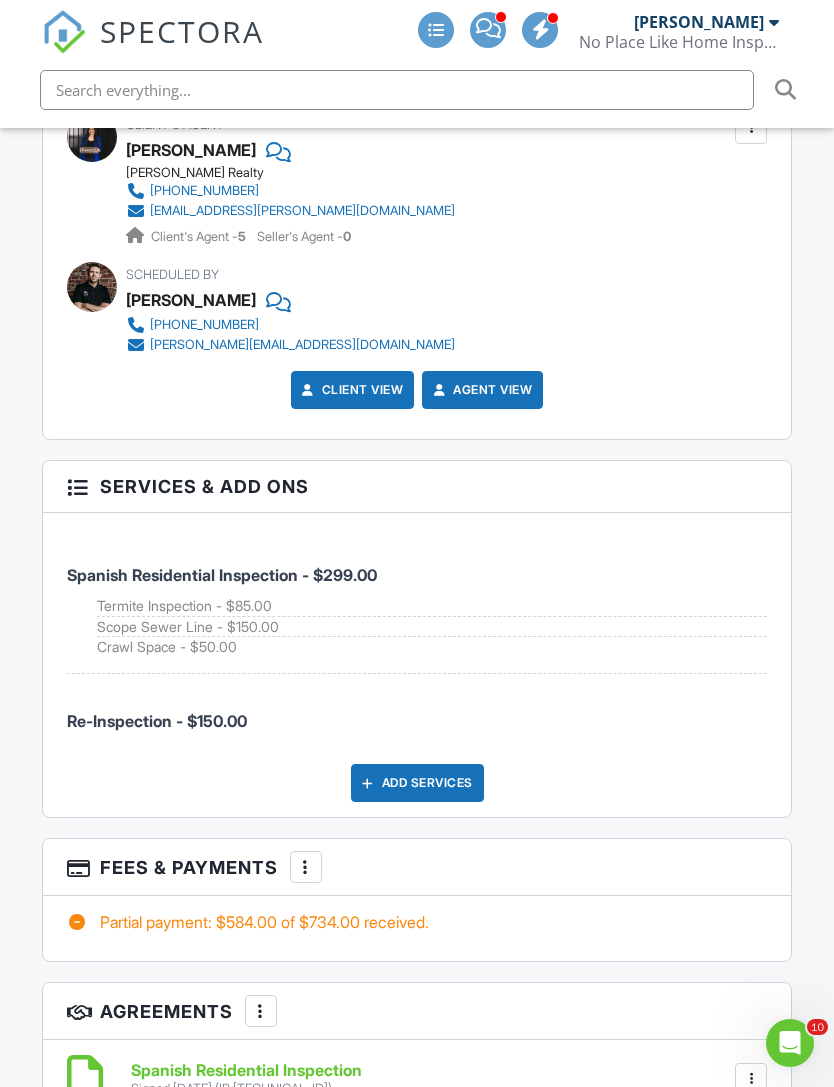 scroll, scrollTop: 3194, scrollLeft: 0, axis: vertical 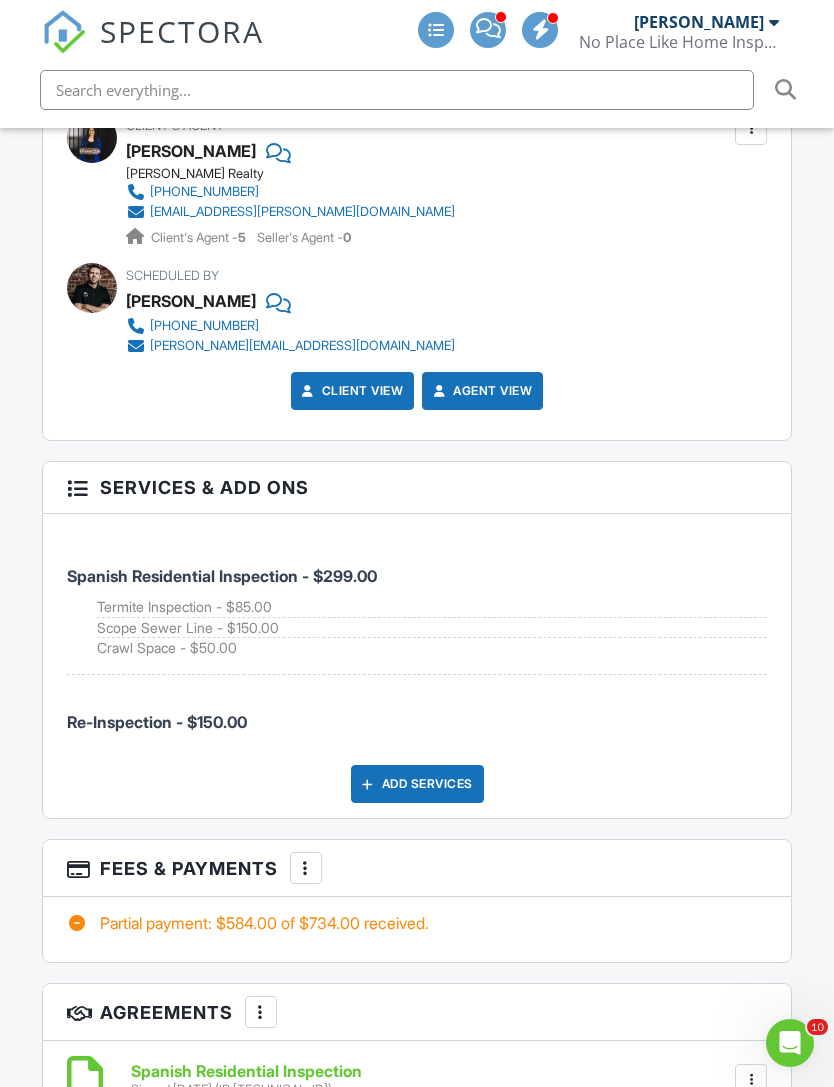 click at bounding box center [306, 868] 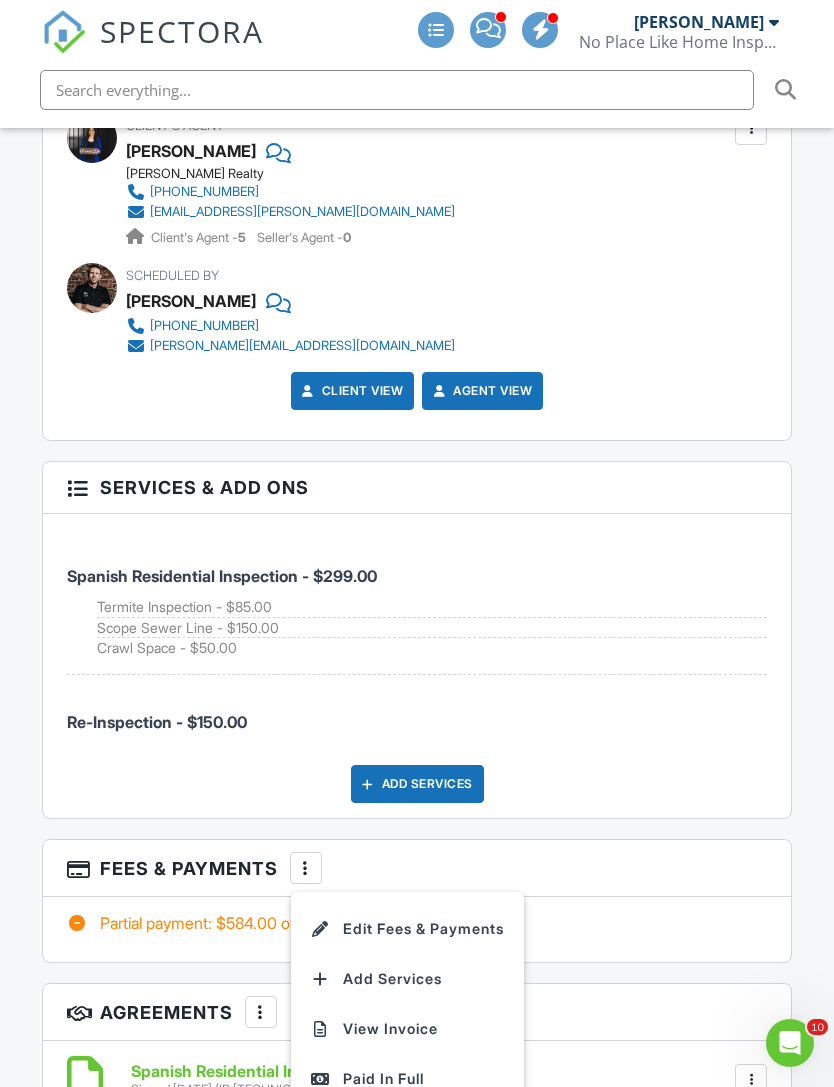 click on "Add Services" at bounding box center (407, 979) 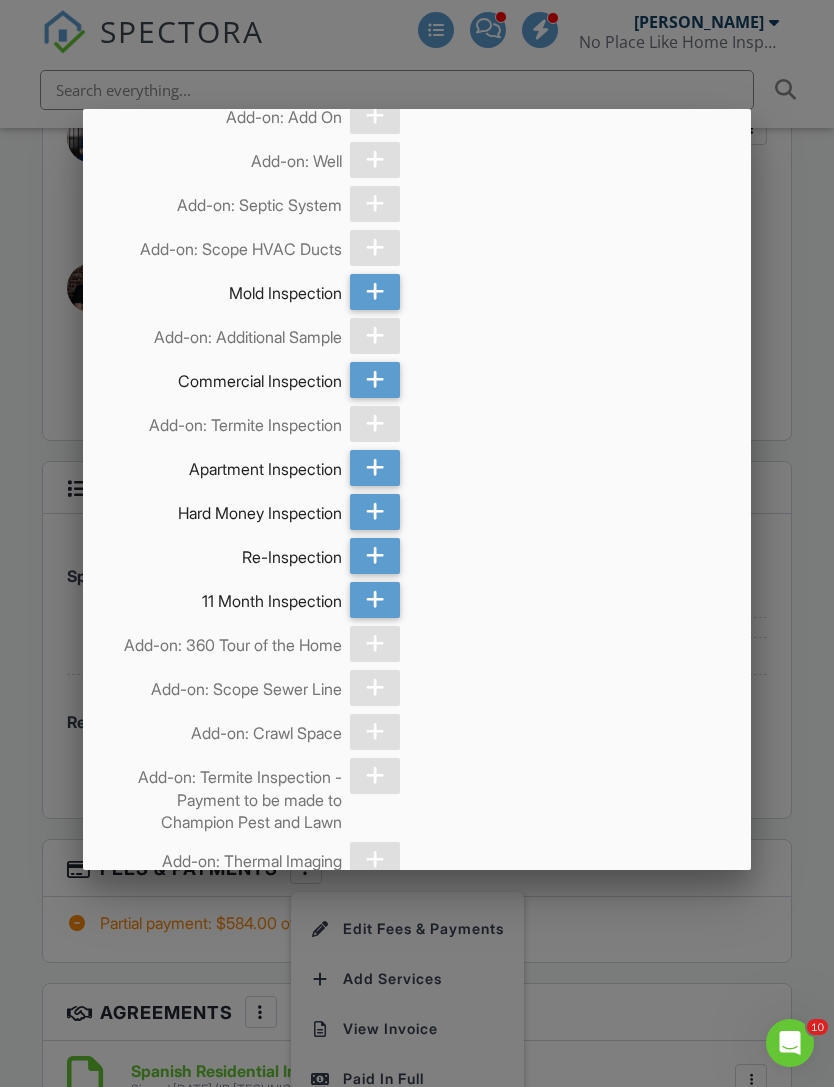 scroll, scrollTop: 3058, scrollLeft: 0, axis: vertical 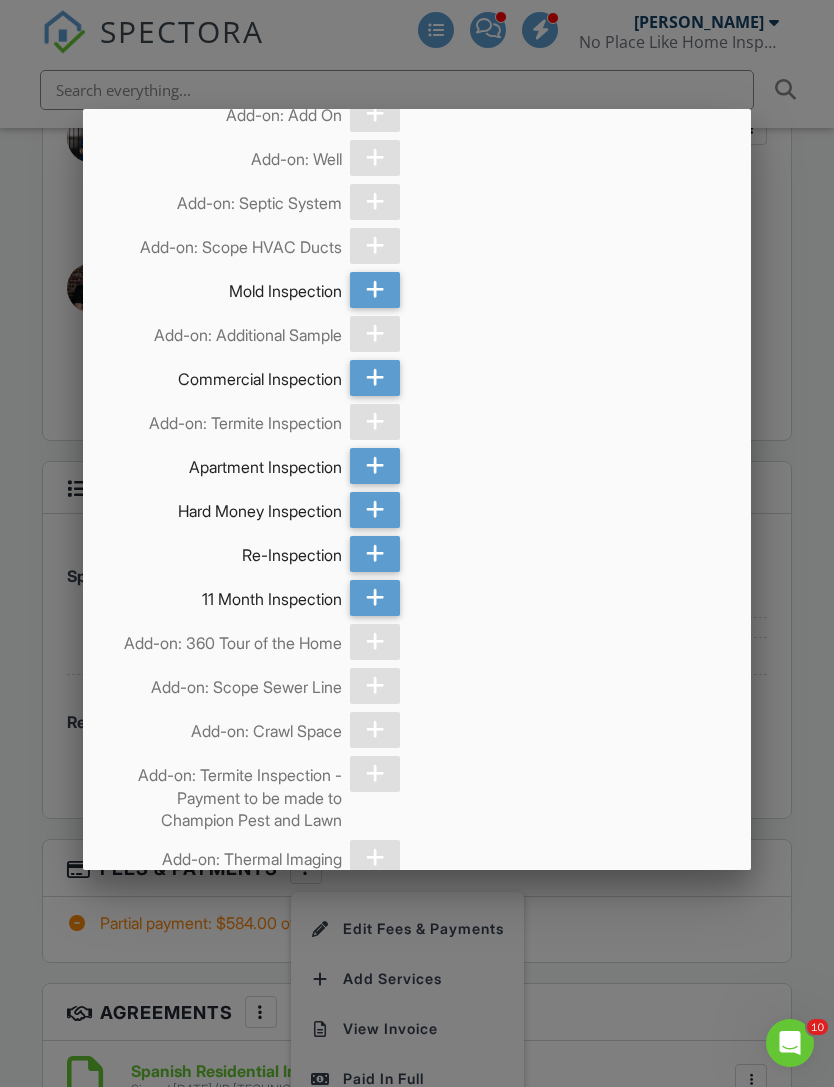 click at bounding box center [375, 554] 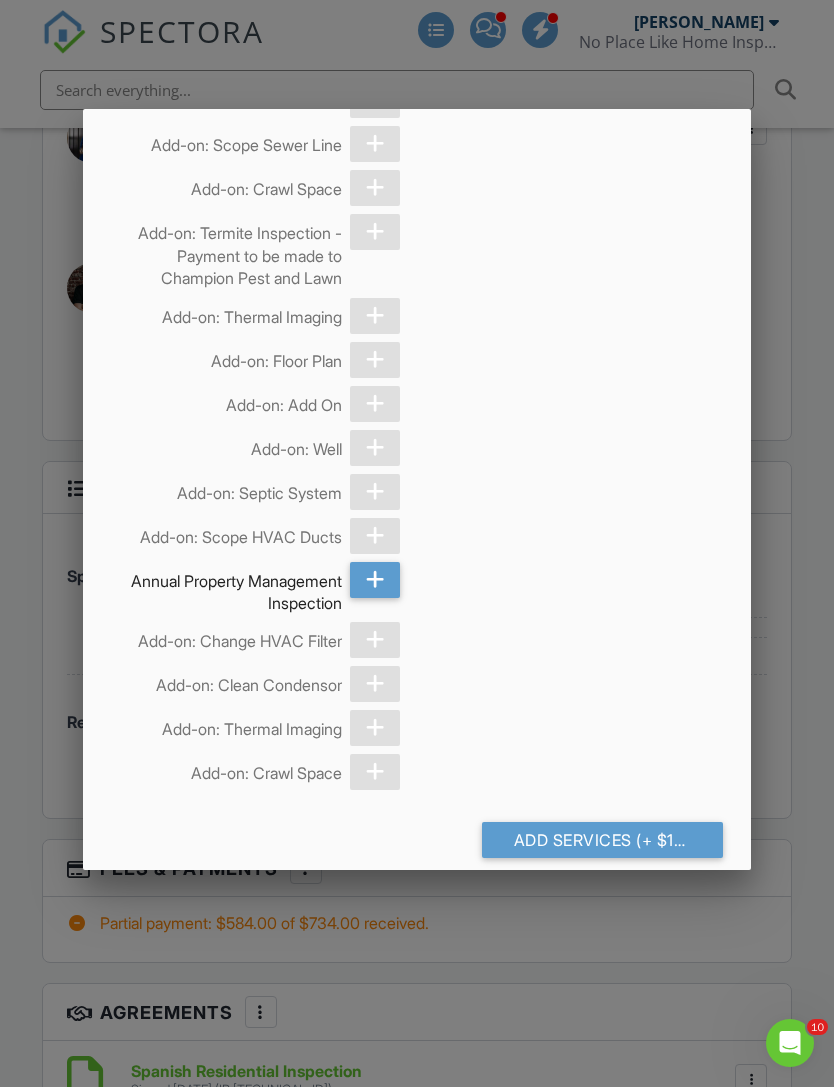 scroll, scrollTop: 3598, scrollLeft: 0, axis: vertical 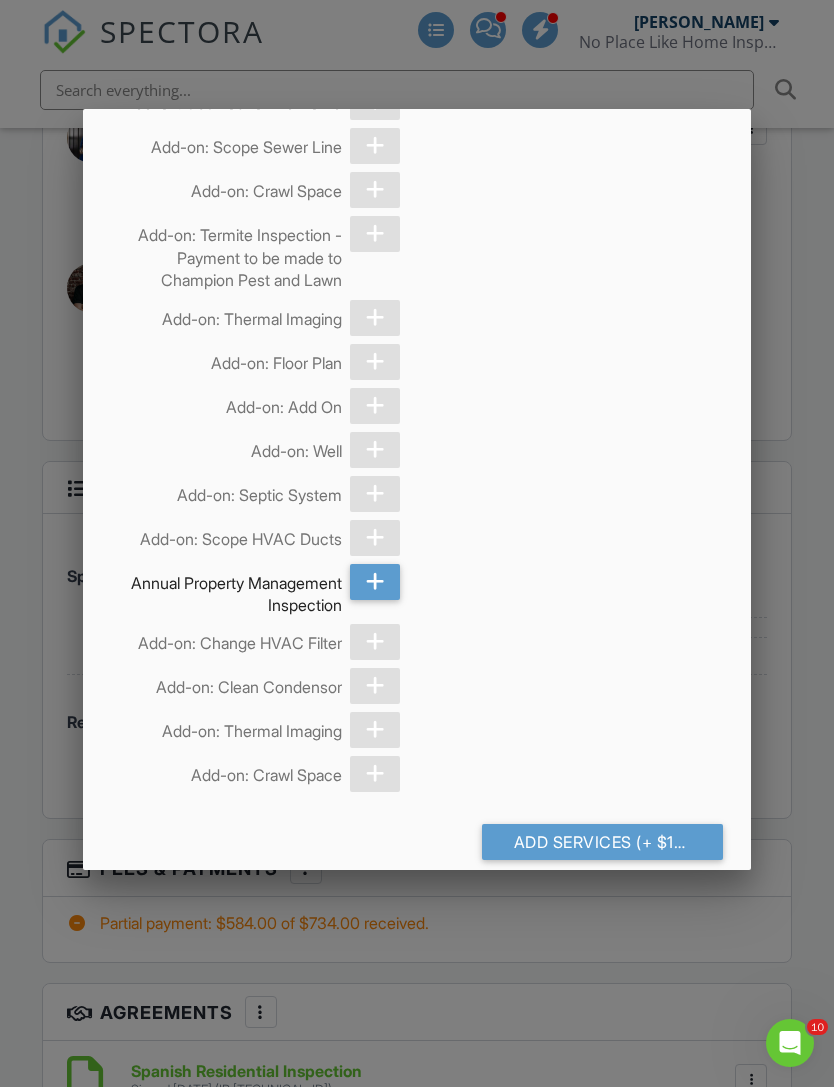 click on "Add Services
(+ $150.0)" at bounding box center [602, 842] 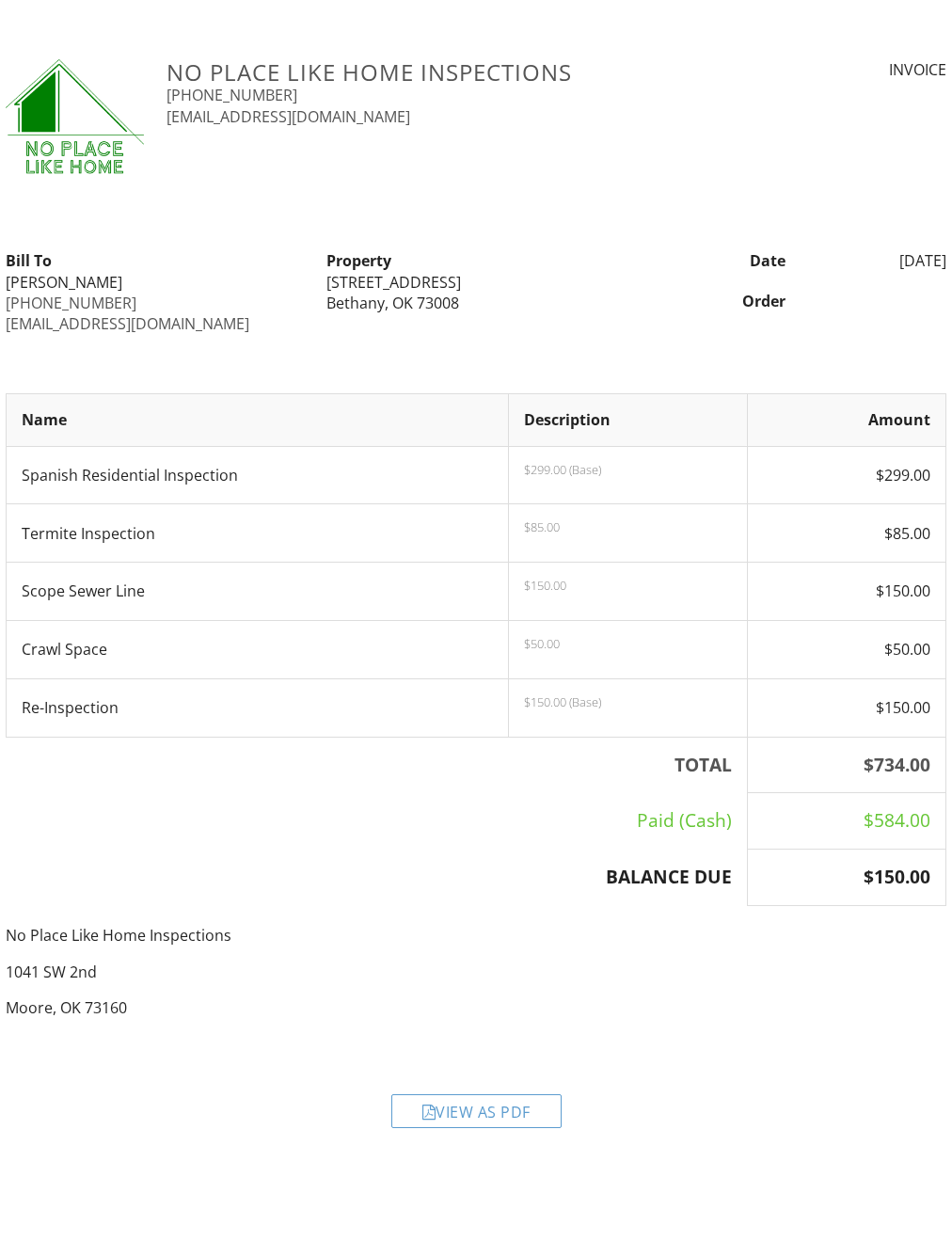 scroll, scrollTop: 0, scrollLeft: 0, axis: both 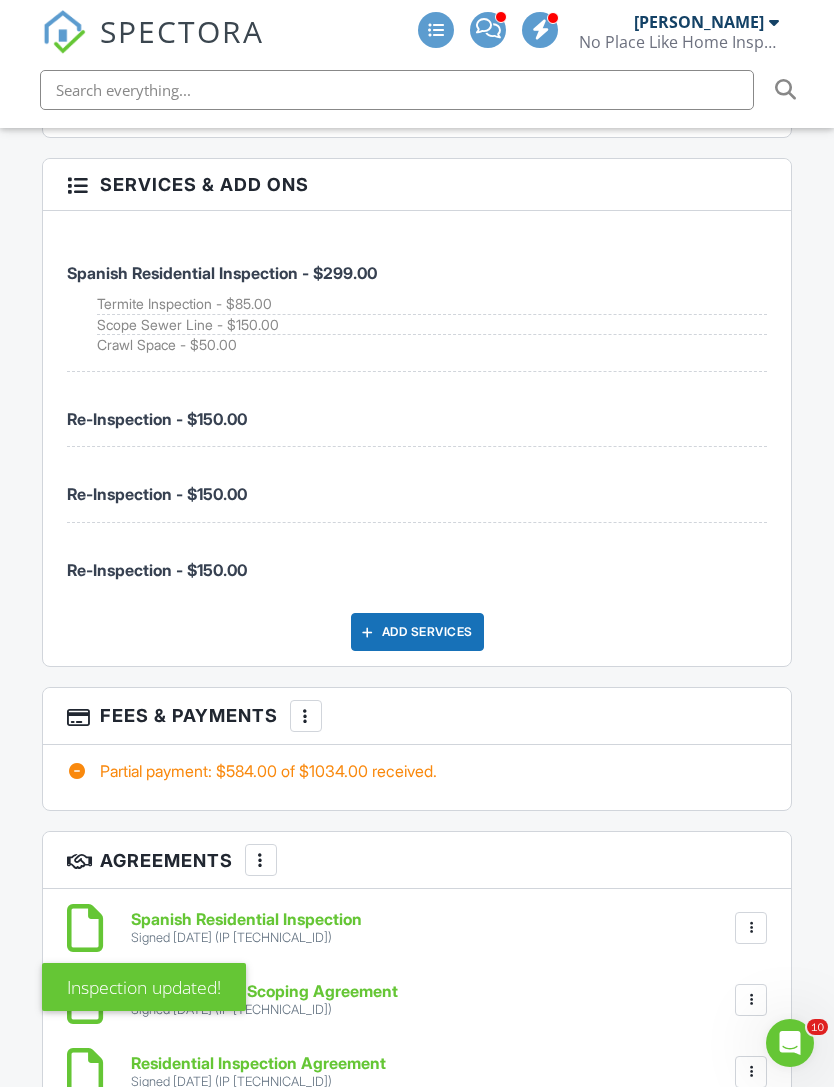 click at bounding box center [306, 716] 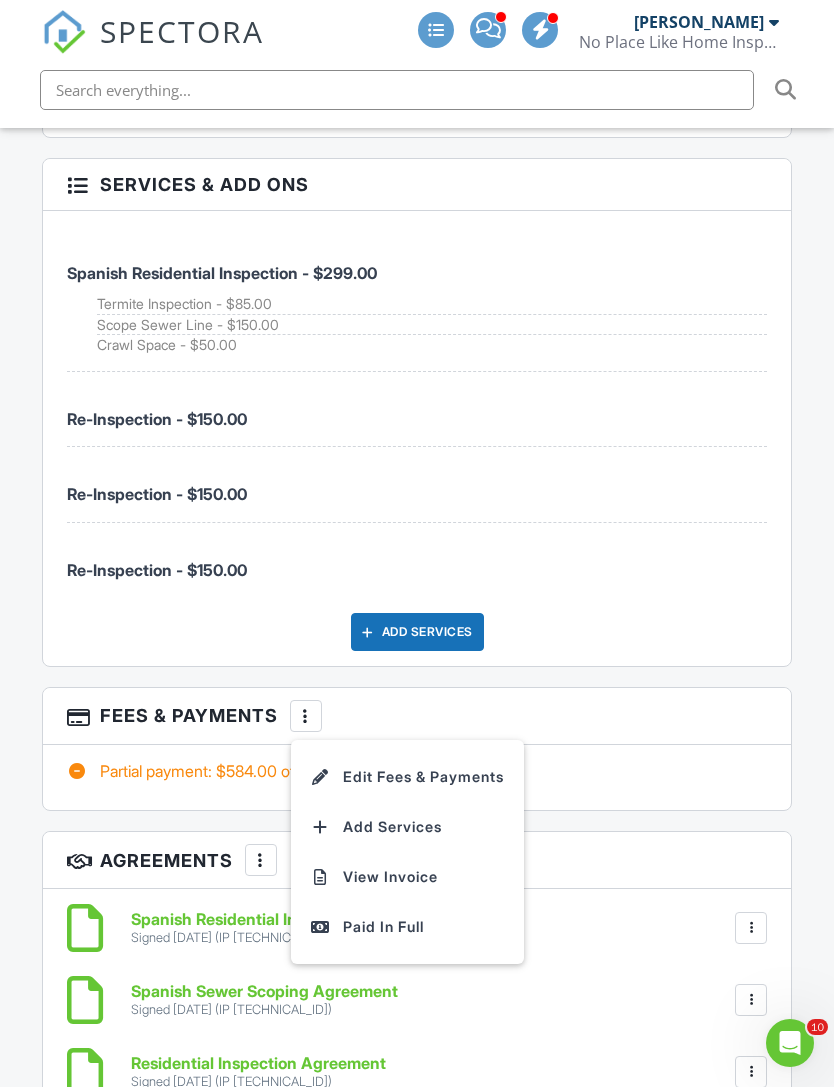 click on "Edit Fees & Payments" at bounding box center (407, 777) 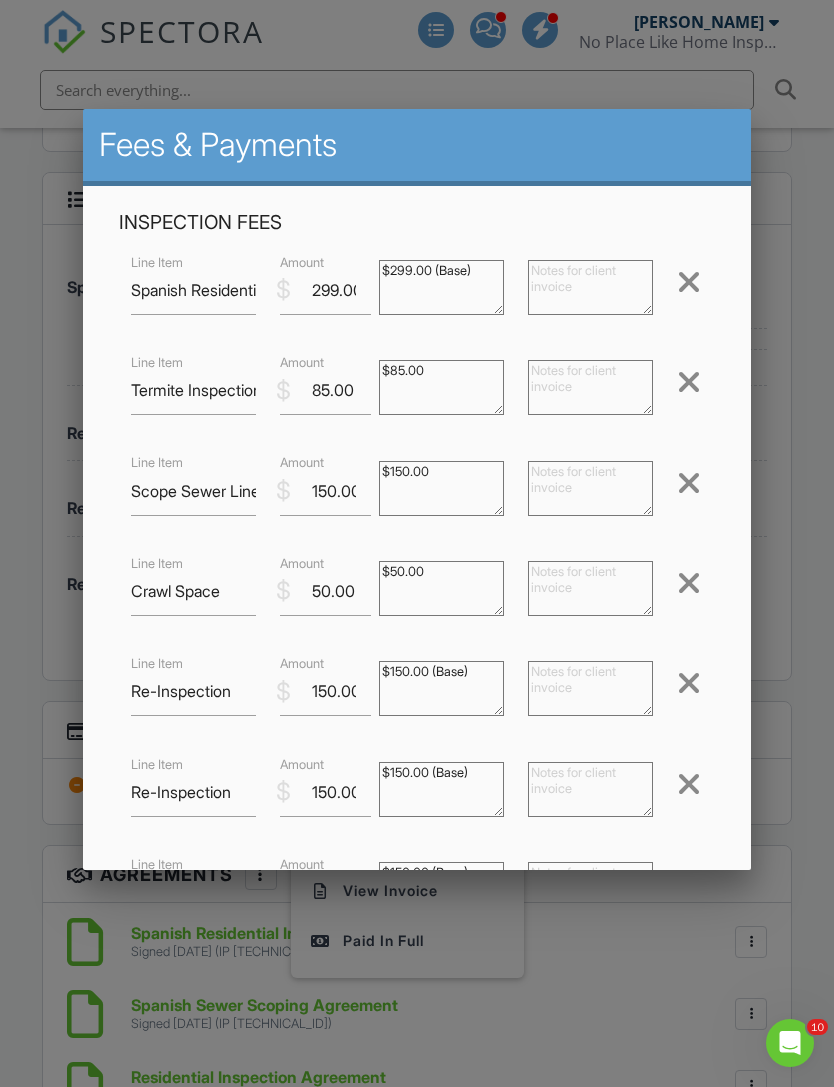 click at bounding box center [689, 884] 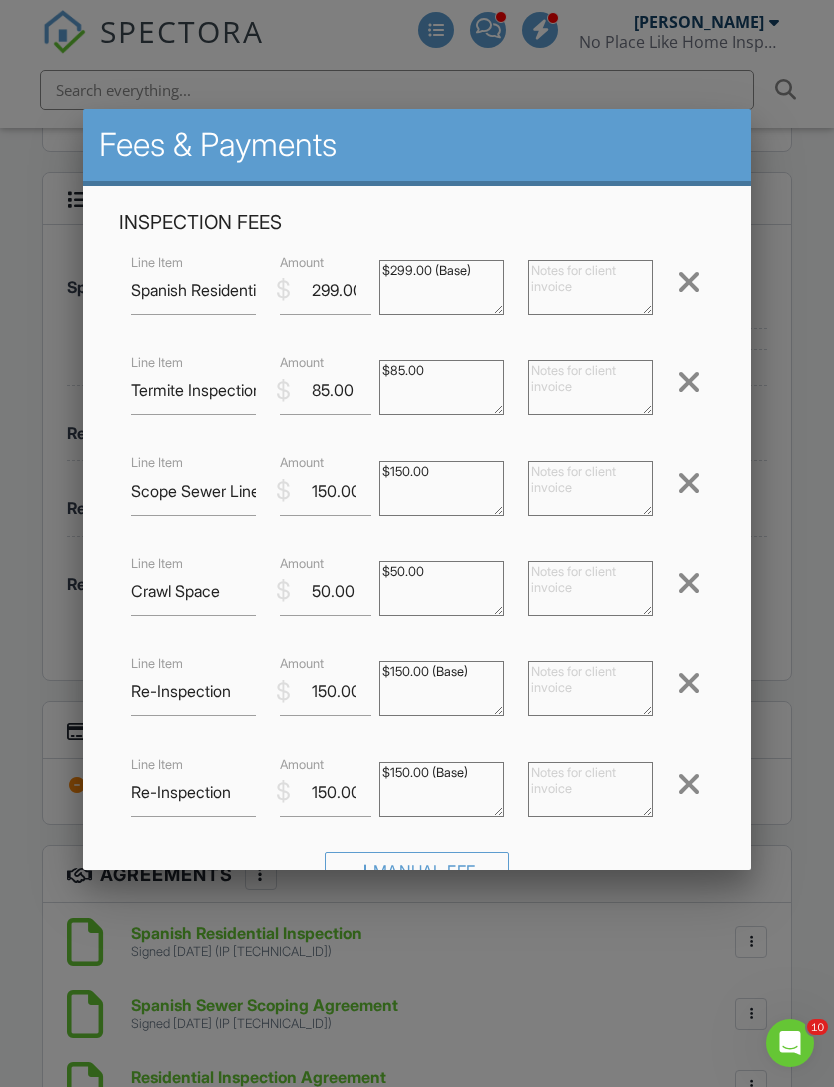 click at bounding box center [590, 688] 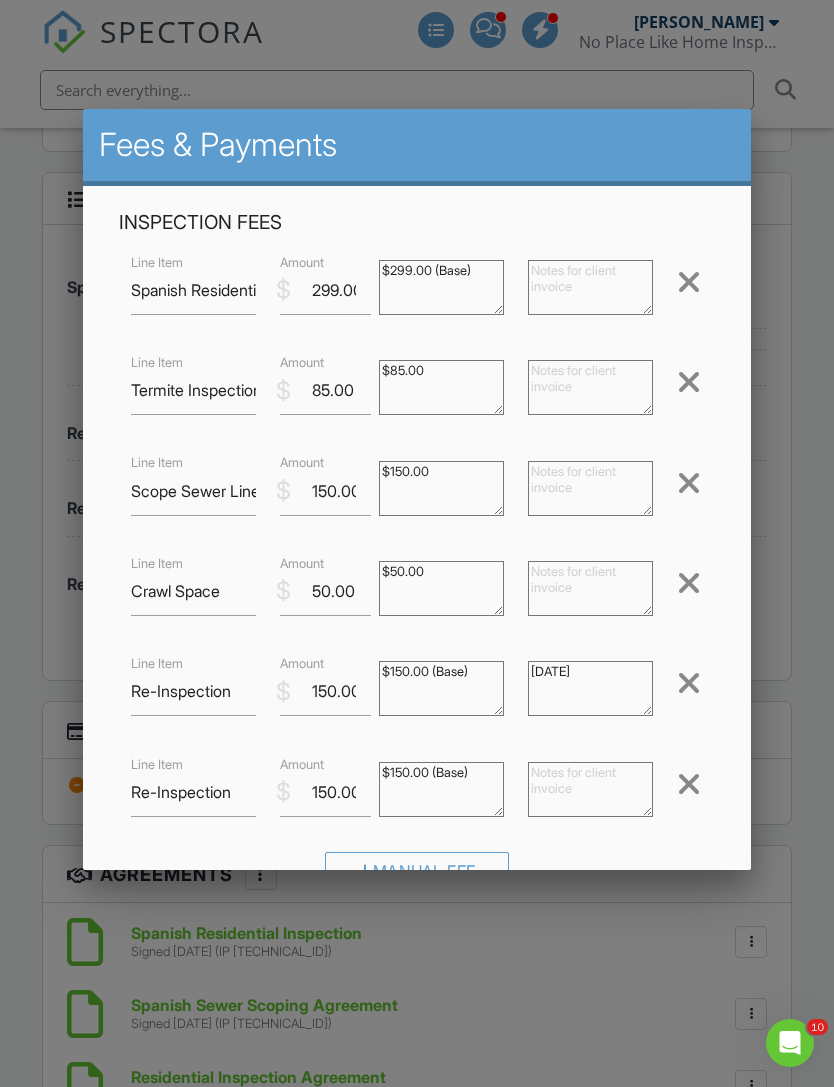 type on "7/11/2025" 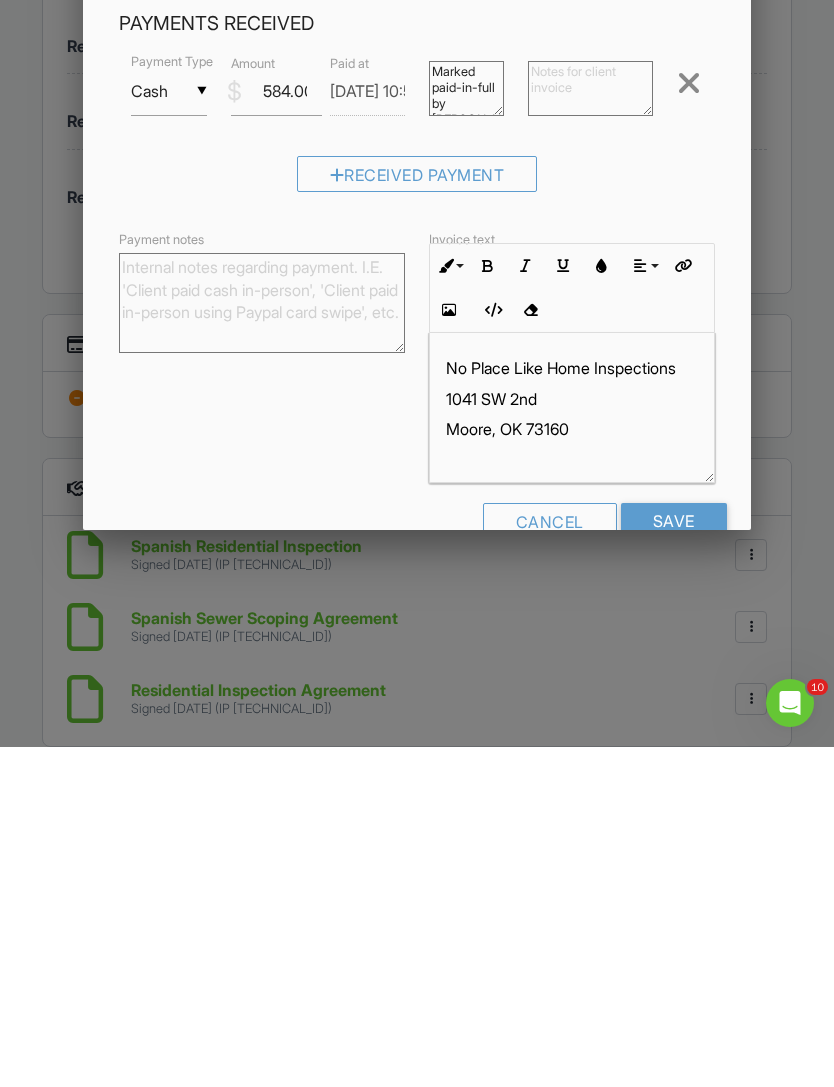 scroll, scrollTop: 552, scrollLeft: 0, axis: vertical 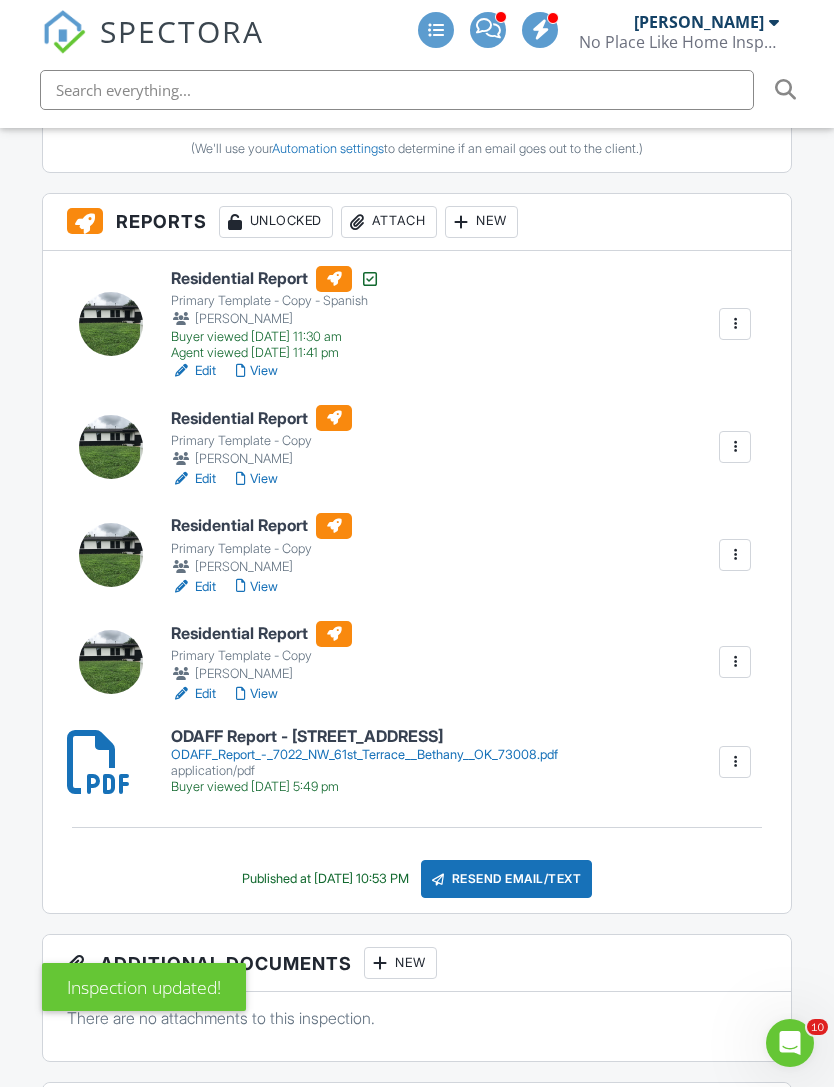 click at bounding box center (735, 662) 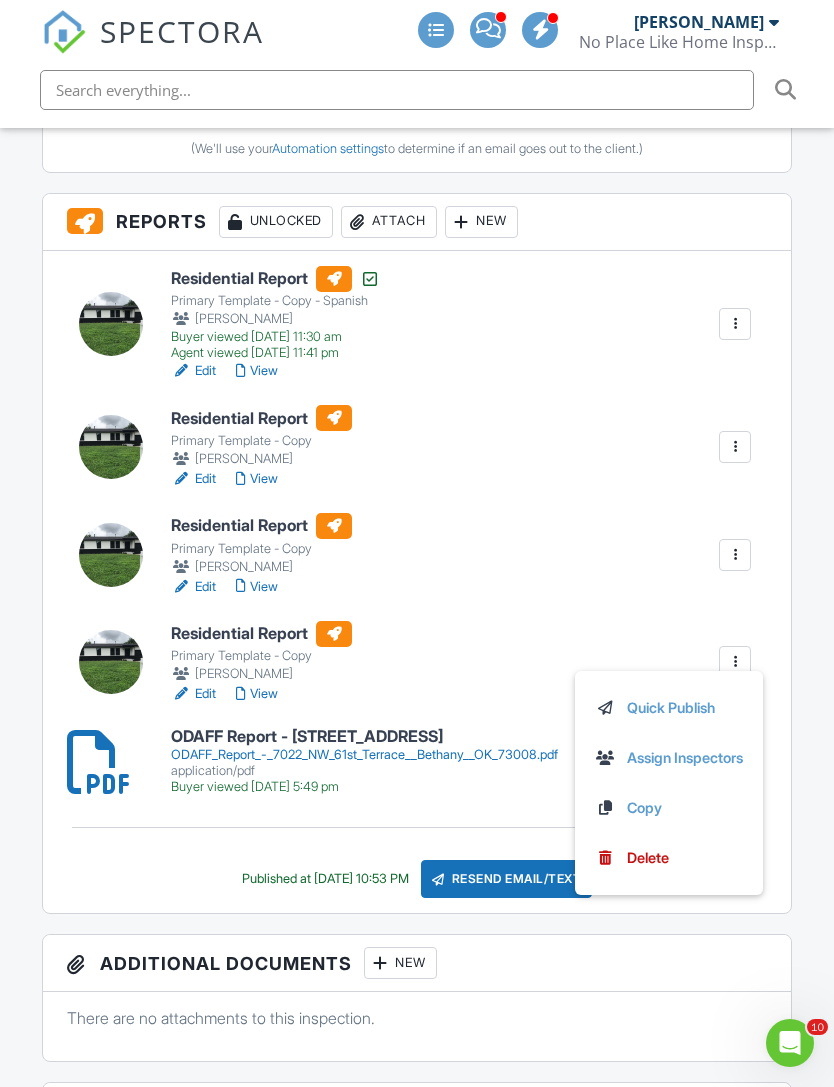 click on "Delete" at bounding box center (648, 858) 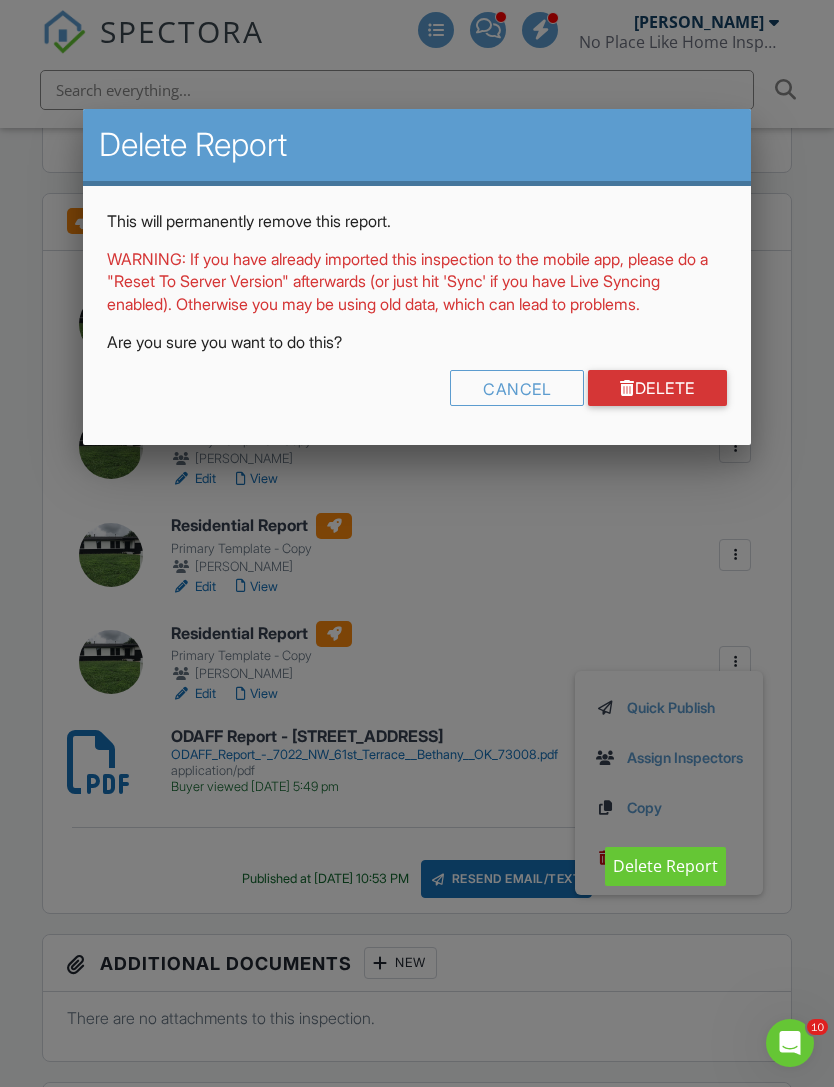 click on "Delete" at bounding box center (657, 388) 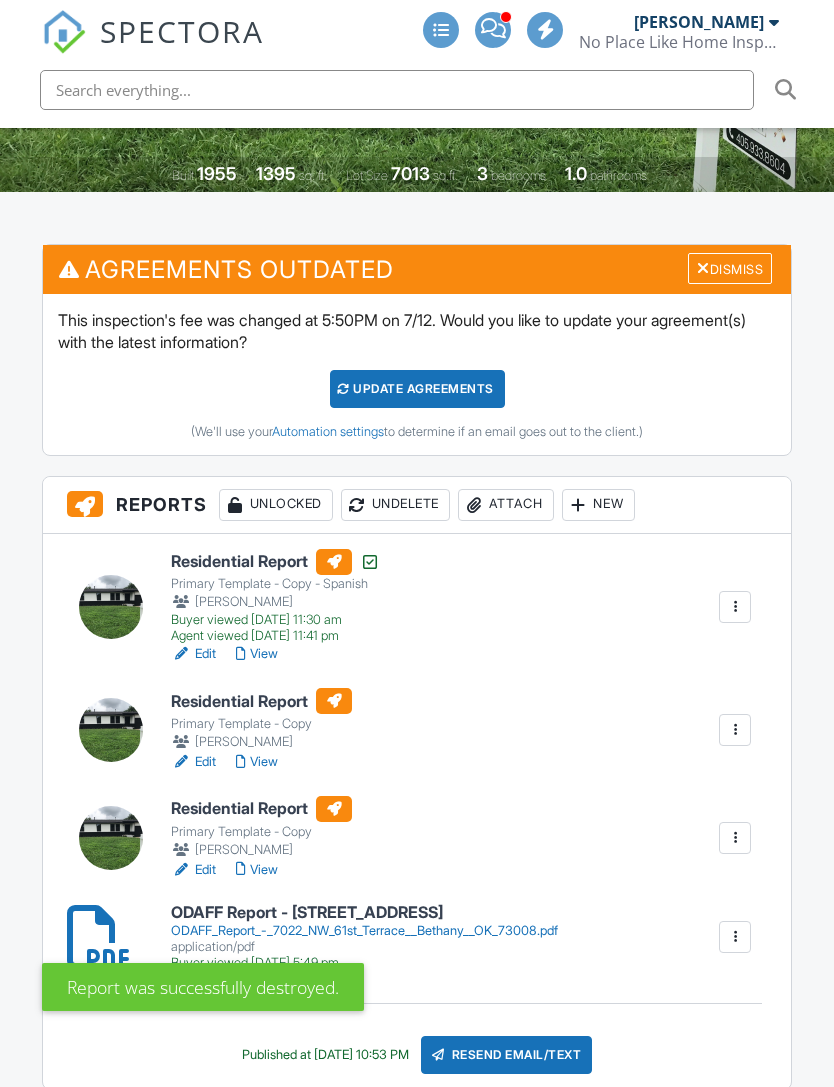 scroll, scrollTop: 657, scrollLeft: 0, axis: vertical 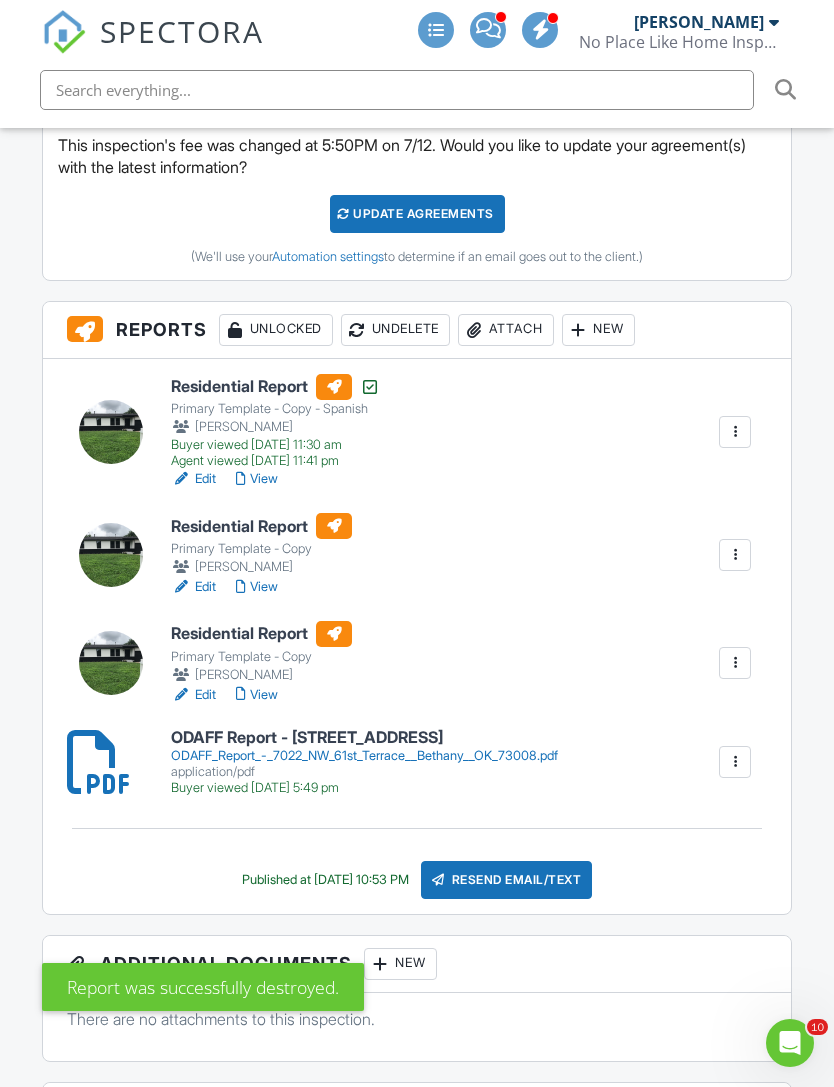 click at bounding box center (735, 663) 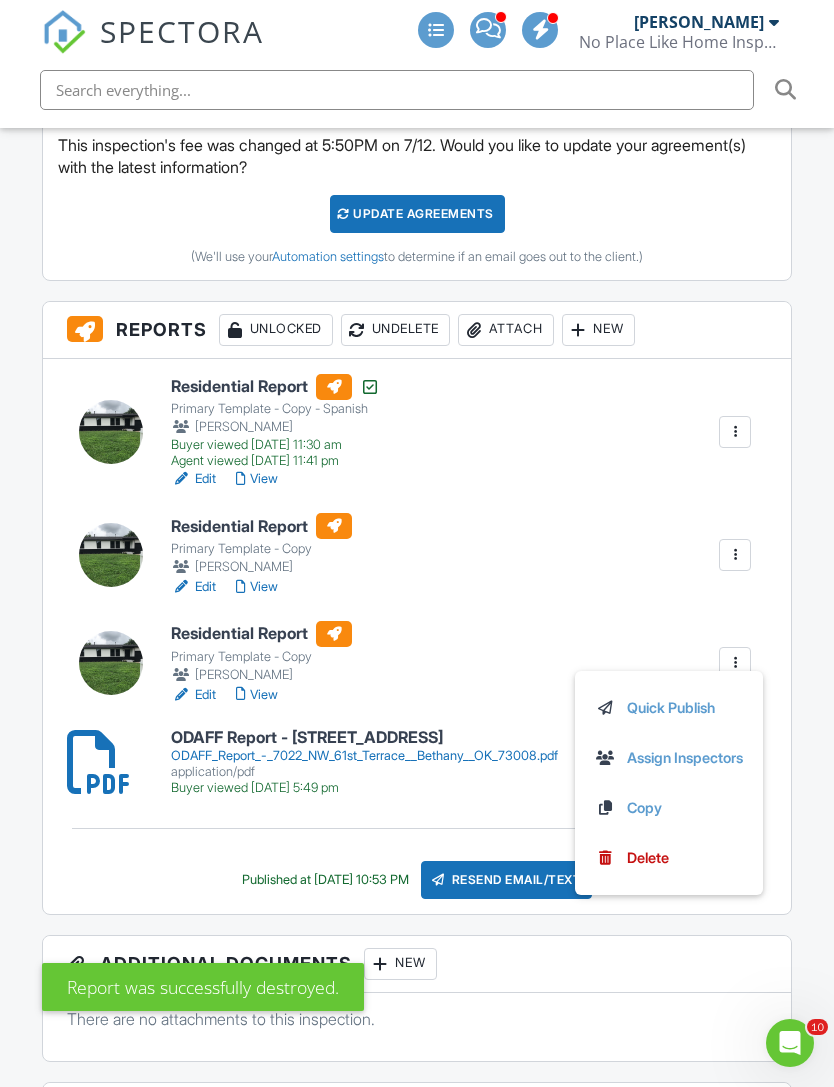 click on "Delete" at bounding box center [648, 858] 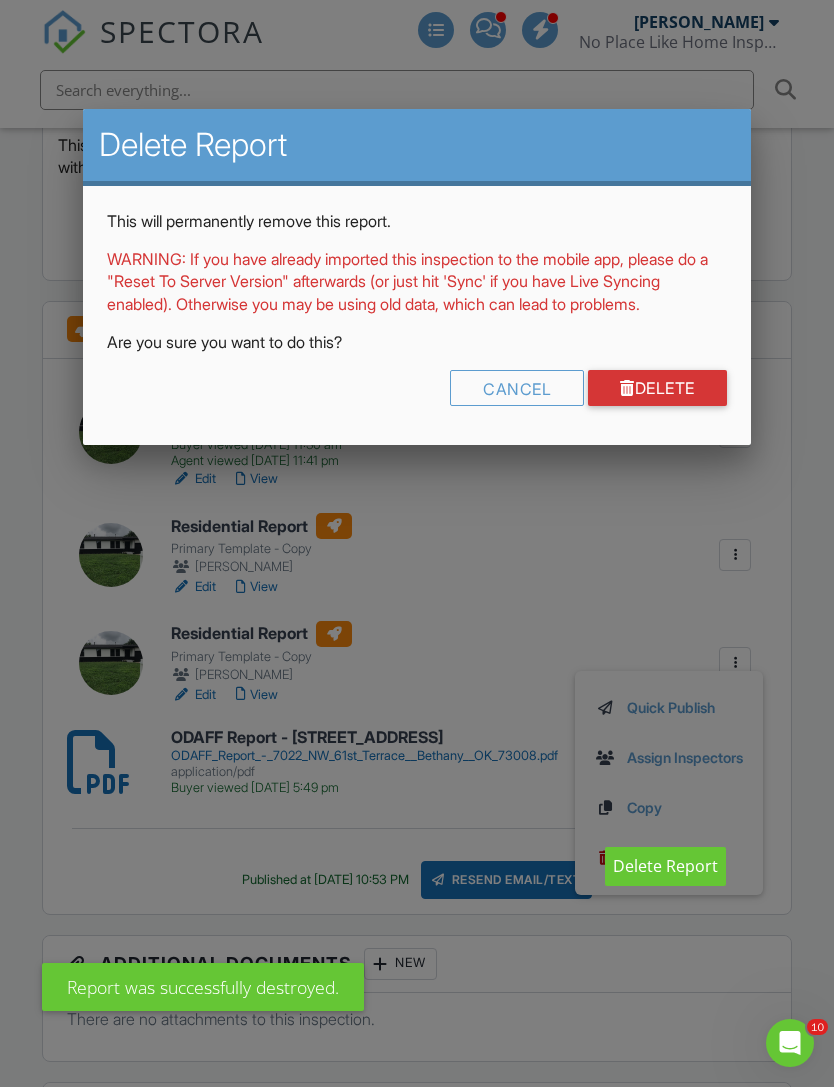 click on "Delete" at bounding box center (657, 388) 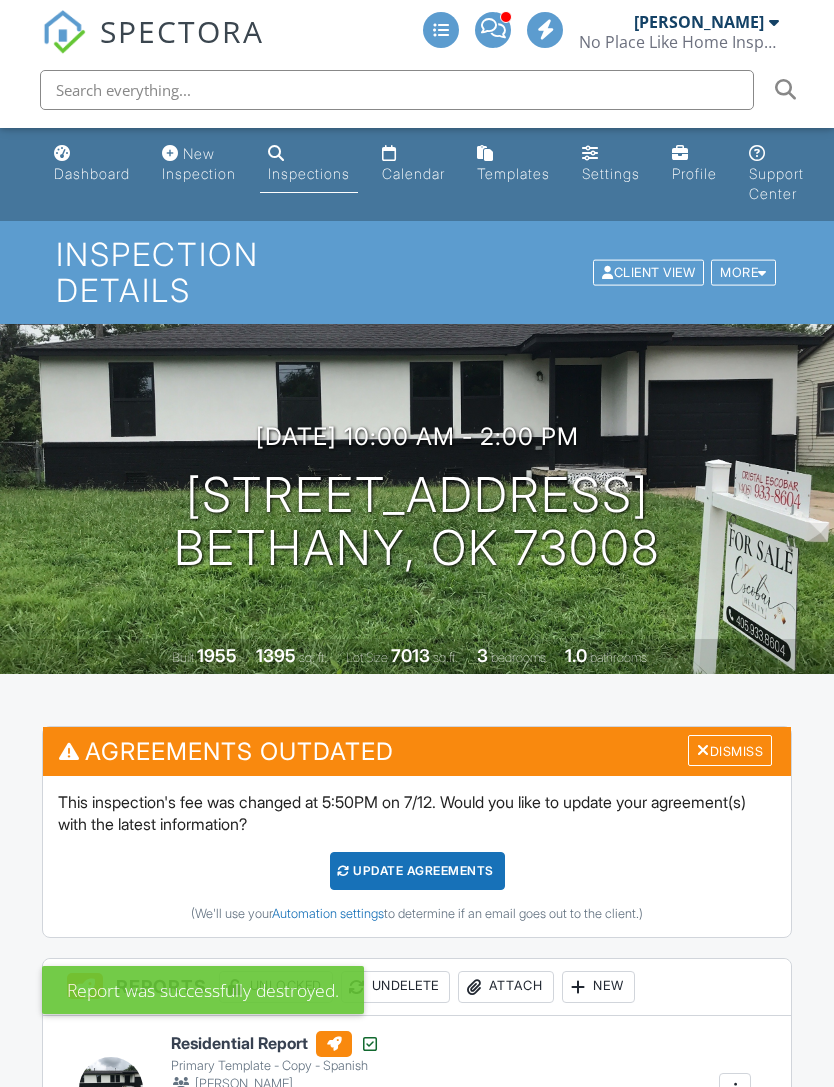 scroll, scrollTop: 251, scrollLeft: 0, axis: vertical 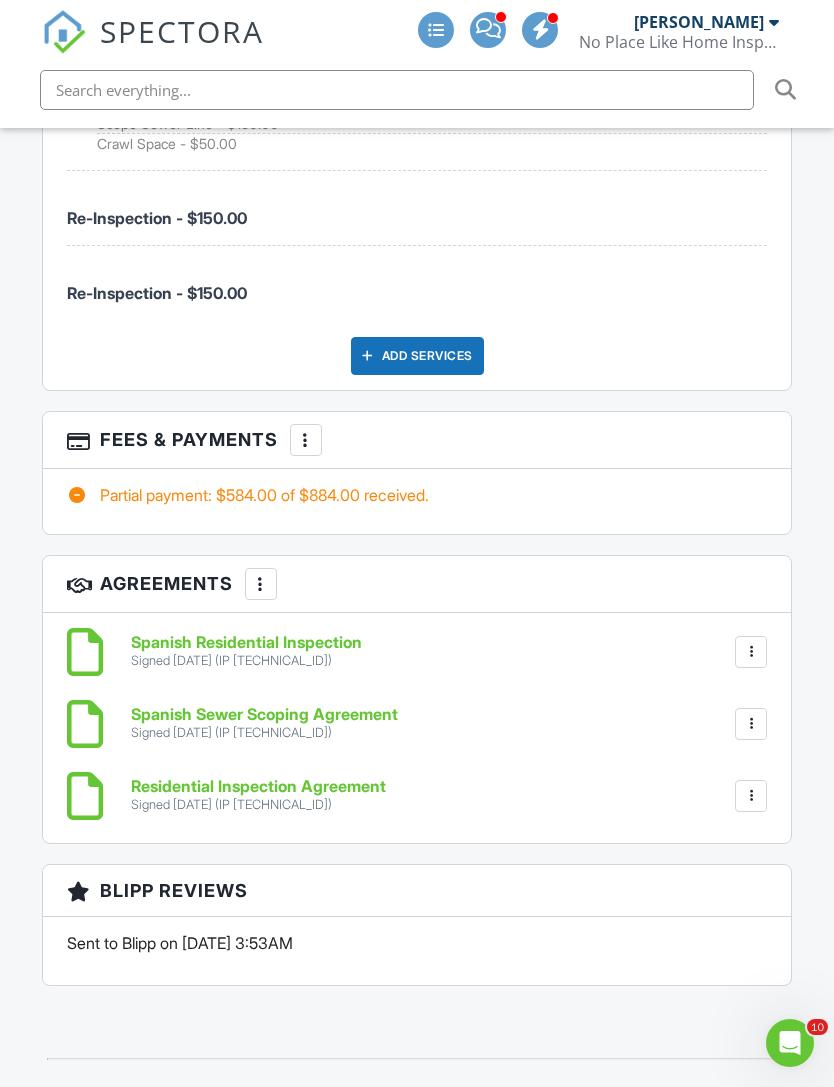 click at bounding box center [306, 440] 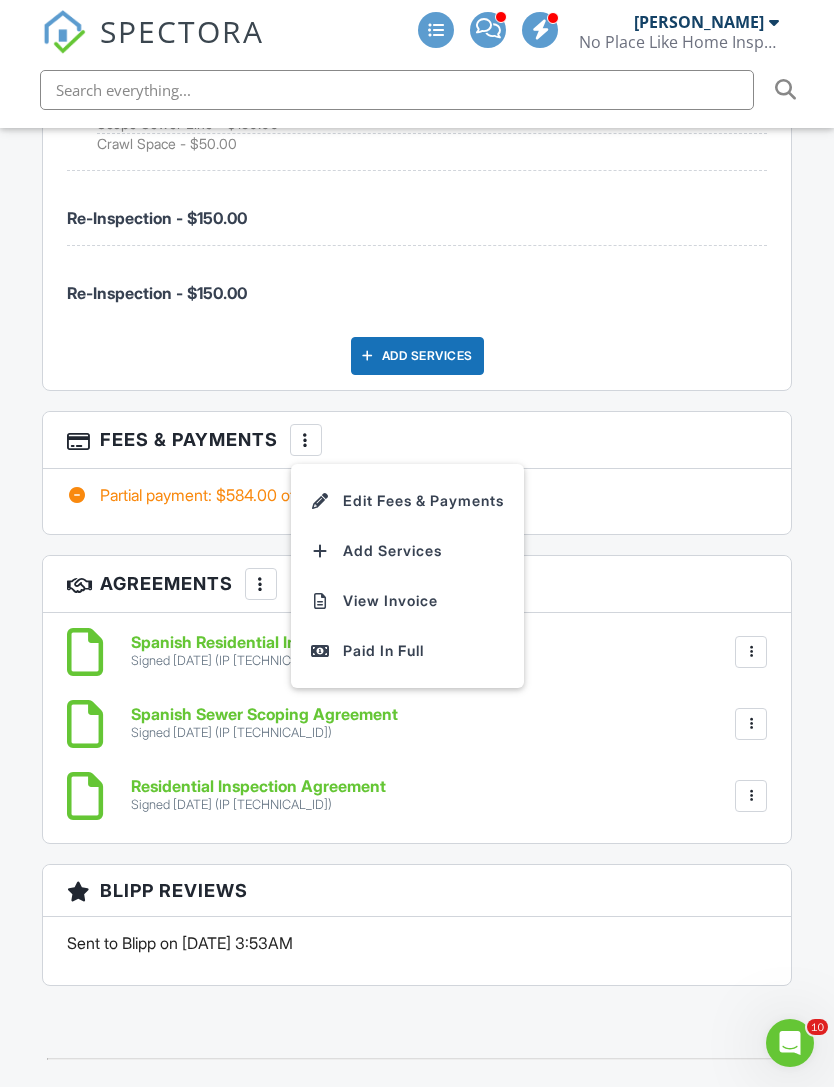 click on "View Invoice" at bounding box center [407, 601] 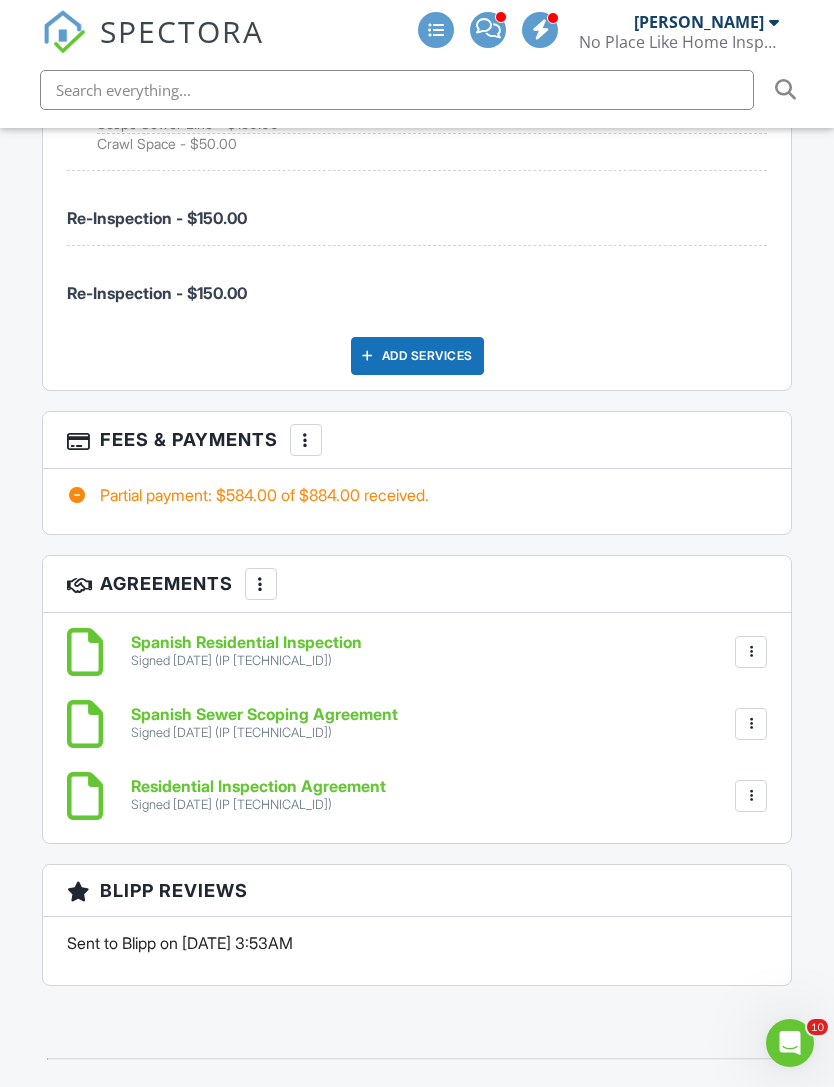 scroll, scrollTop: 3730, scrollLeft: 0, axis: vertical 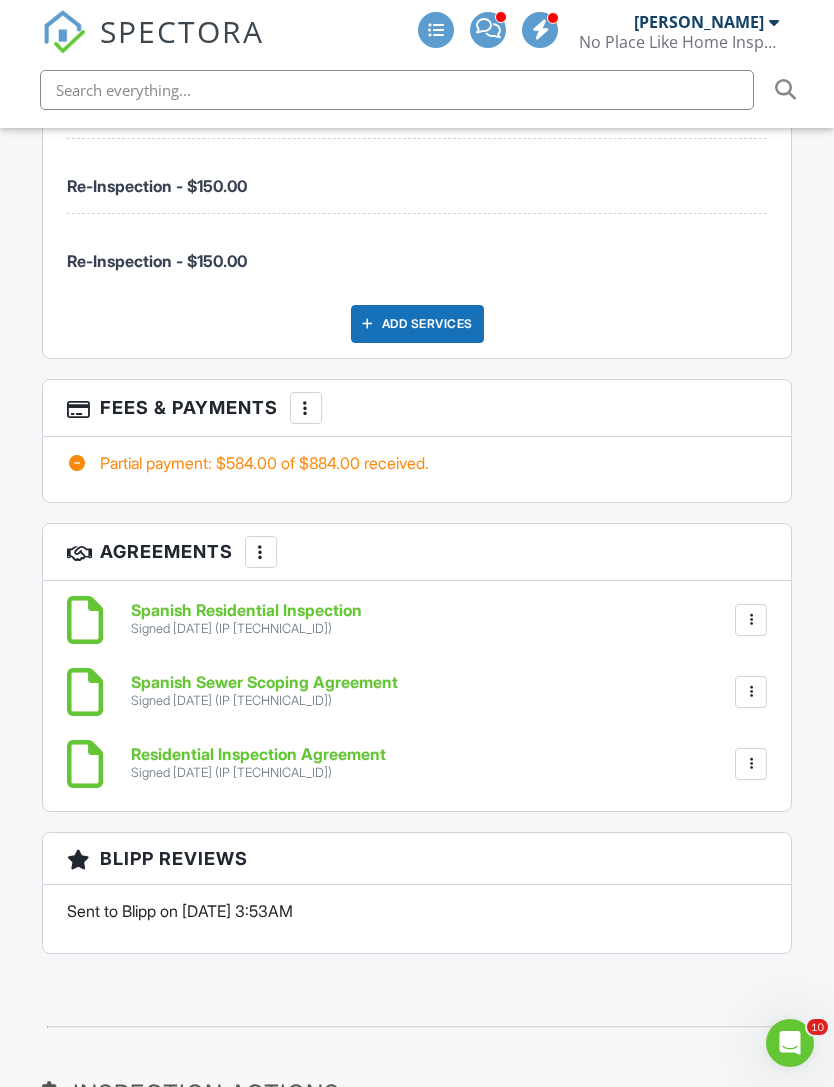 click at bounding box center (306, 408) 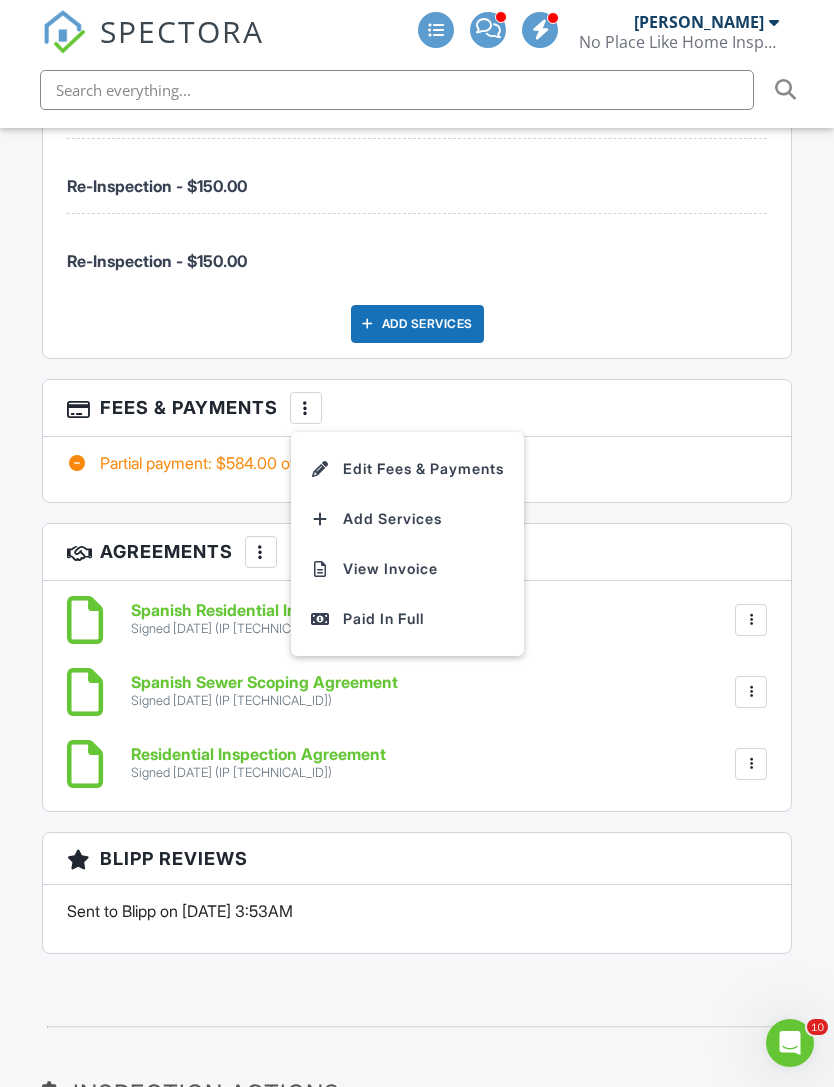 click on "Edit Fees & Payments" at bounding box center (407, 469) 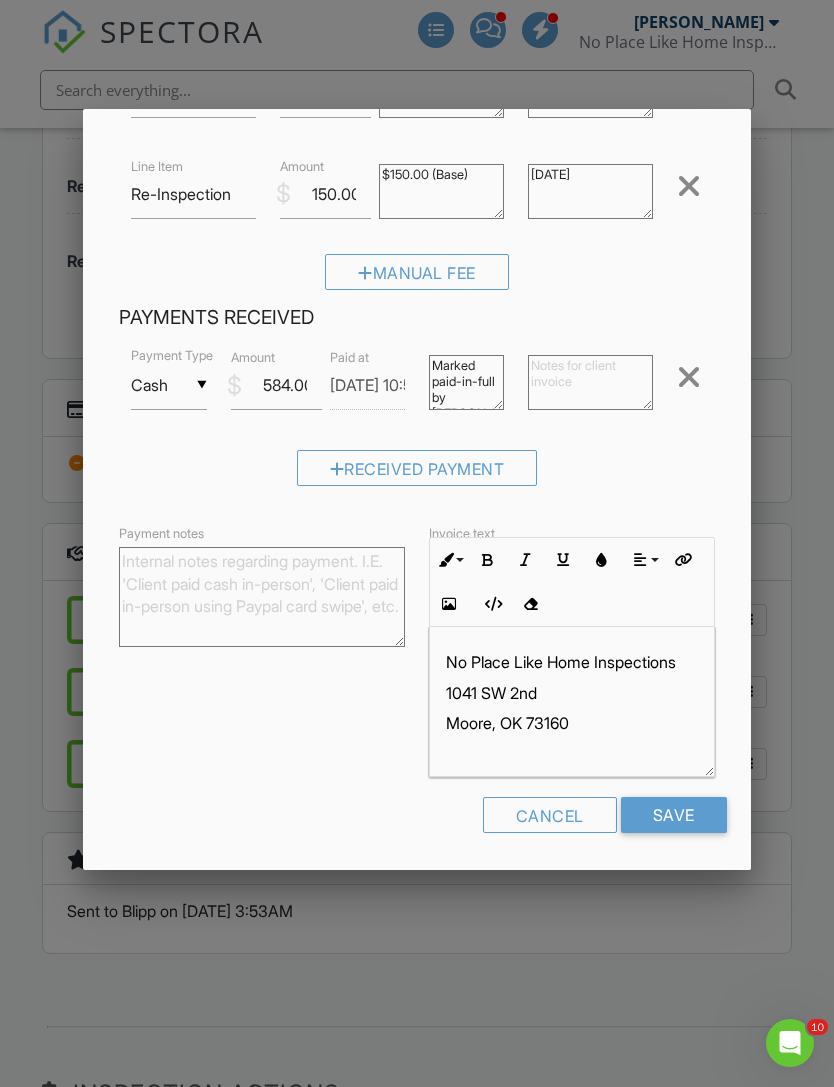 scroll, scrollTop: 597, scrollLeft: 0, axis: vertical 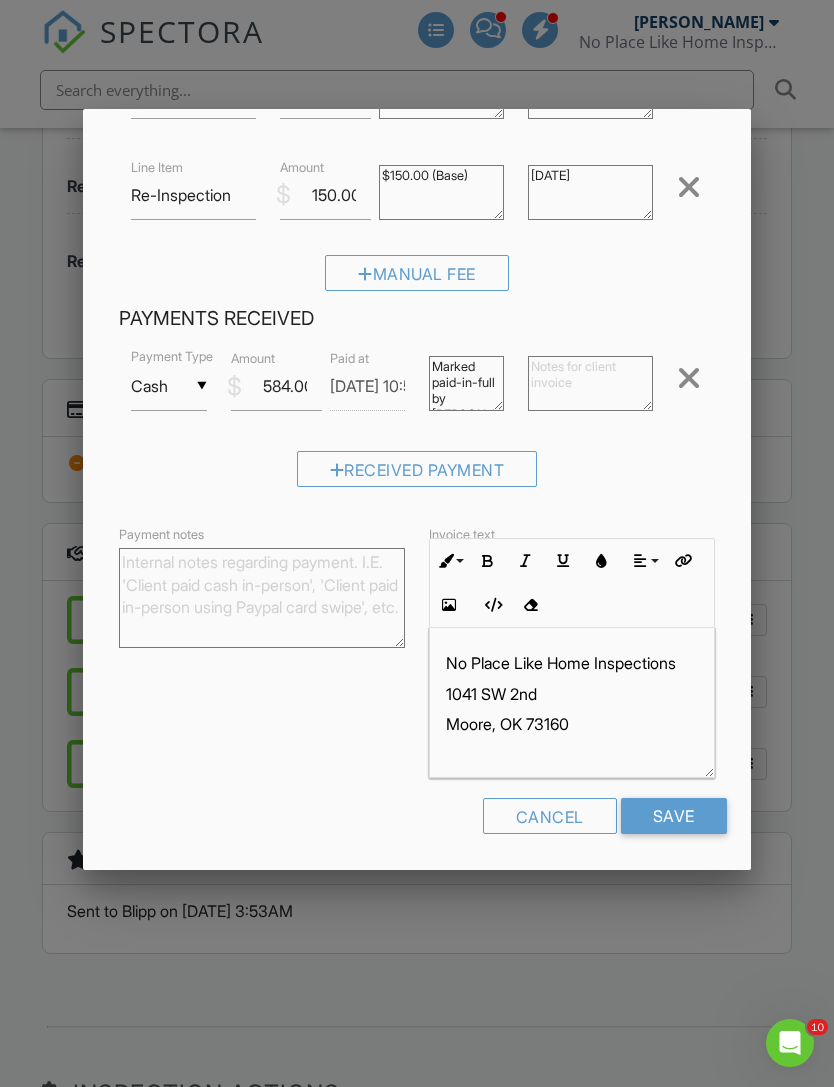 click on "Cancel" at bounding box center (550, 816) 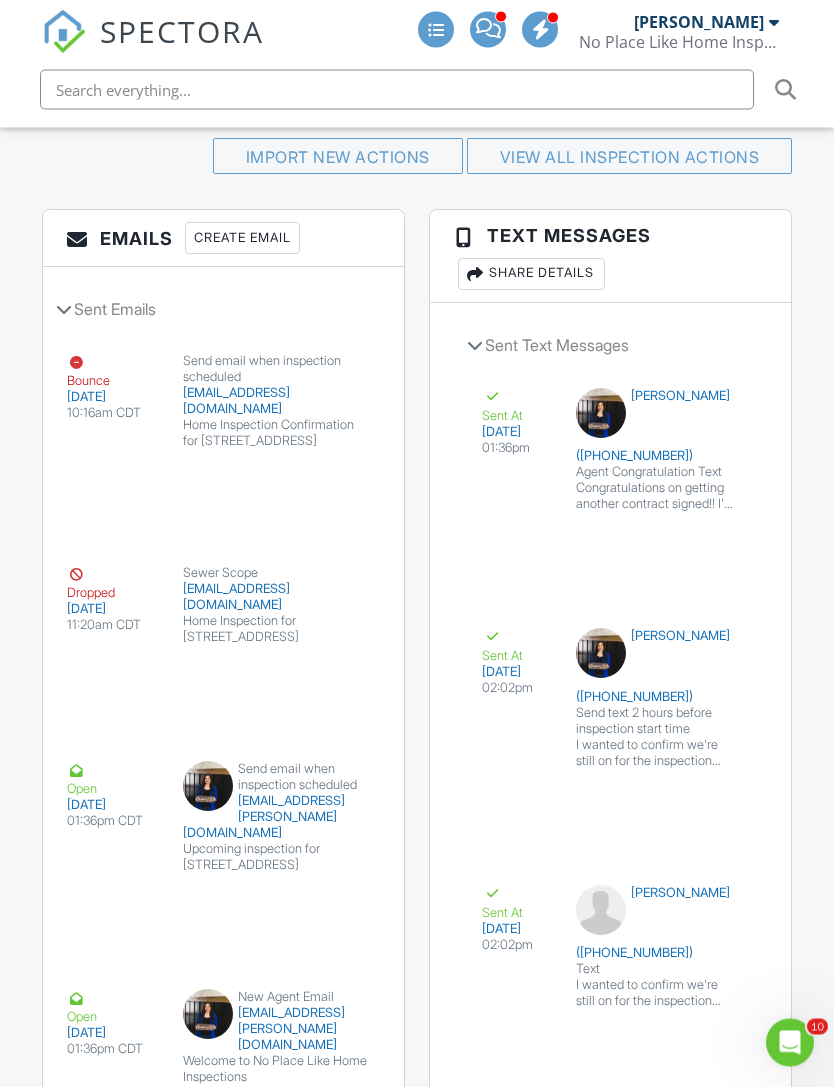 scroll, scrollTop: 4718, scrollLeft: 0, axis: vertical 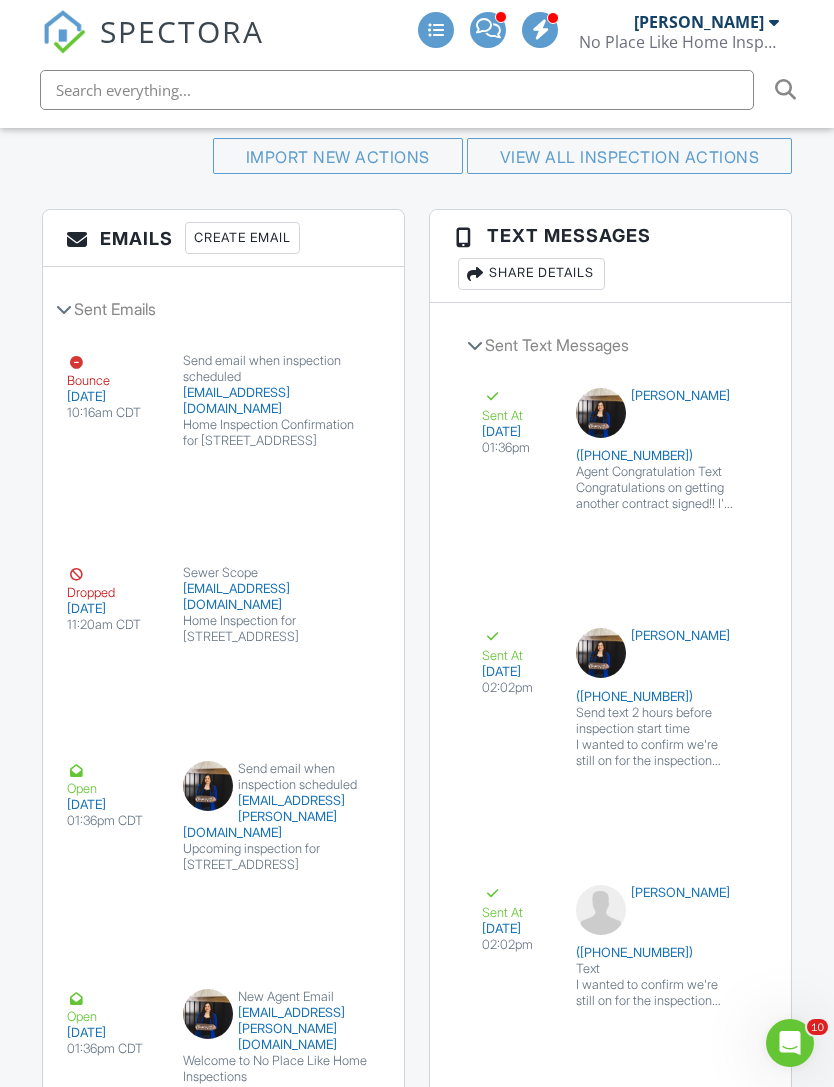 click on "View Email" at bounding box center (312, 666) 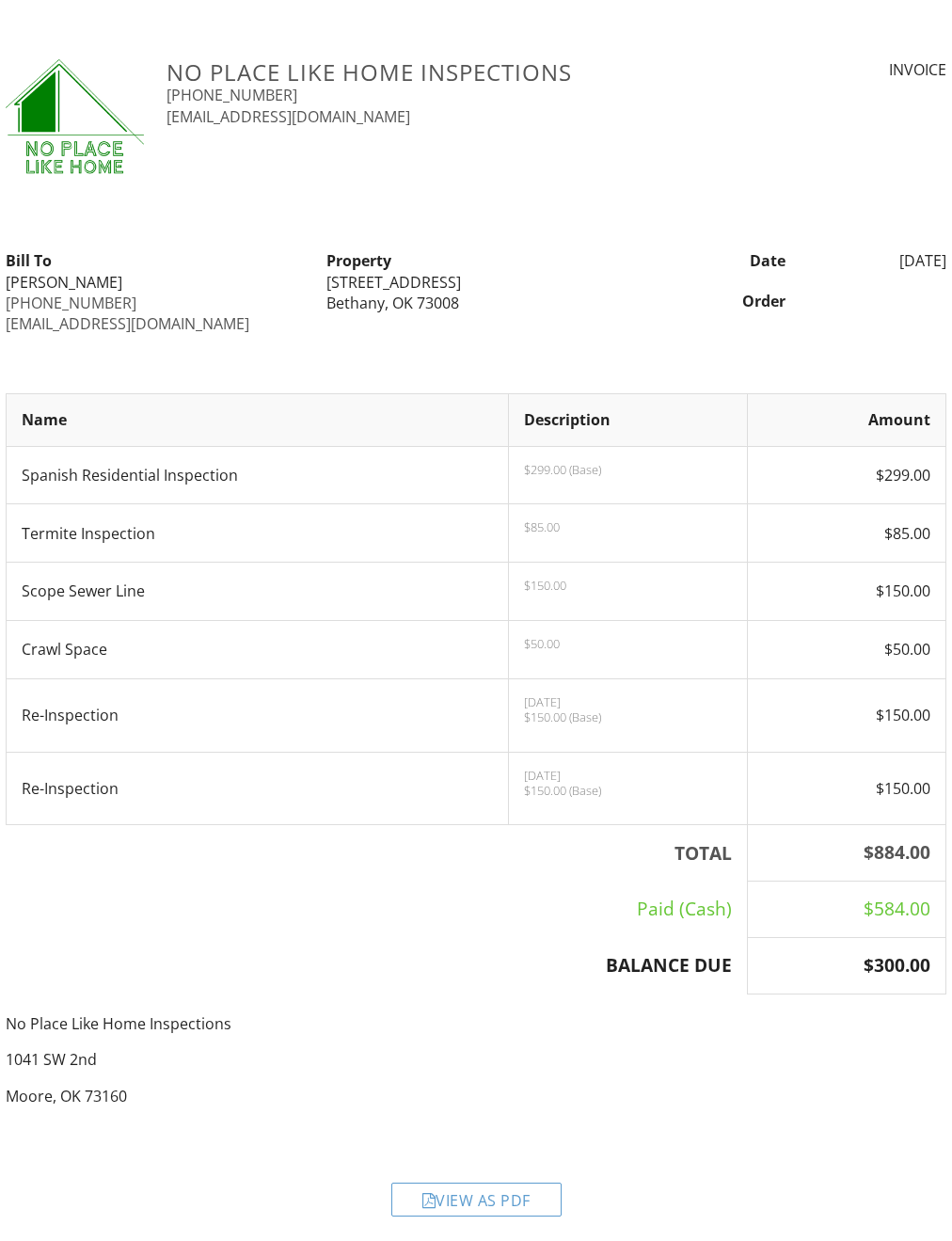 scroll, scrollTop: 0, scrollLeft: 0, axis: both 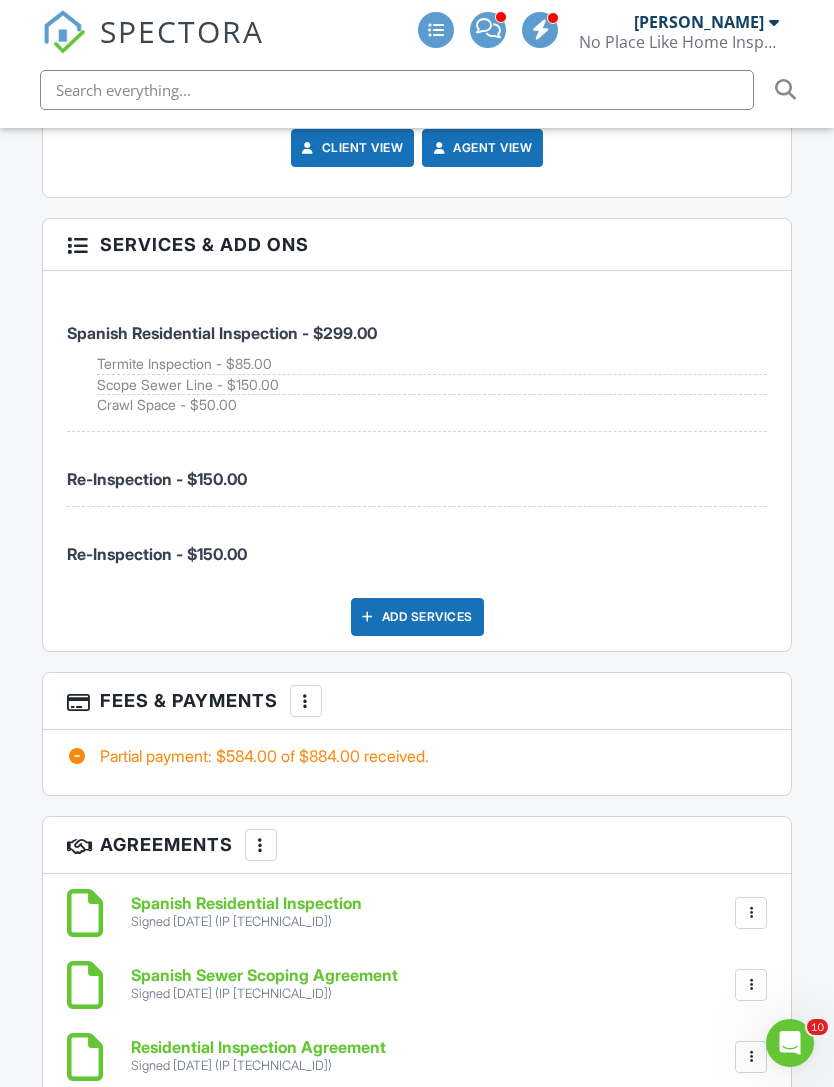 click at bounding box center (306, 701) 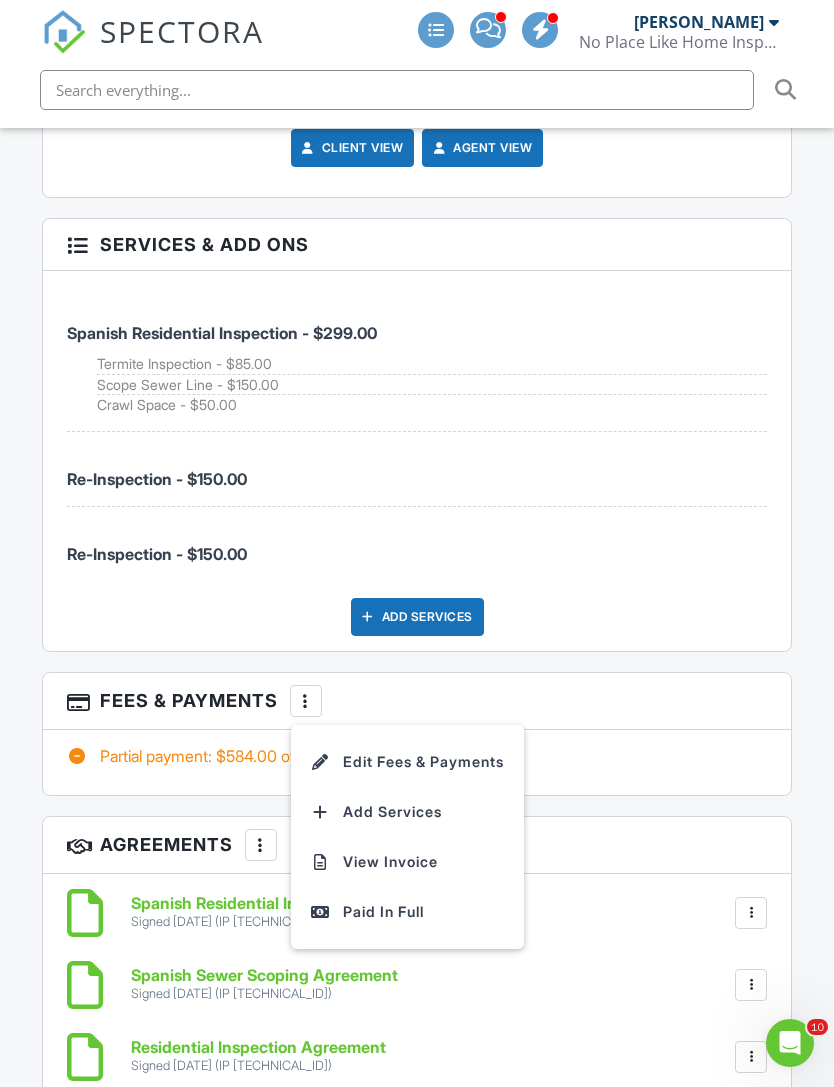 click on "View Invoice" at bounding box center (407, 862) 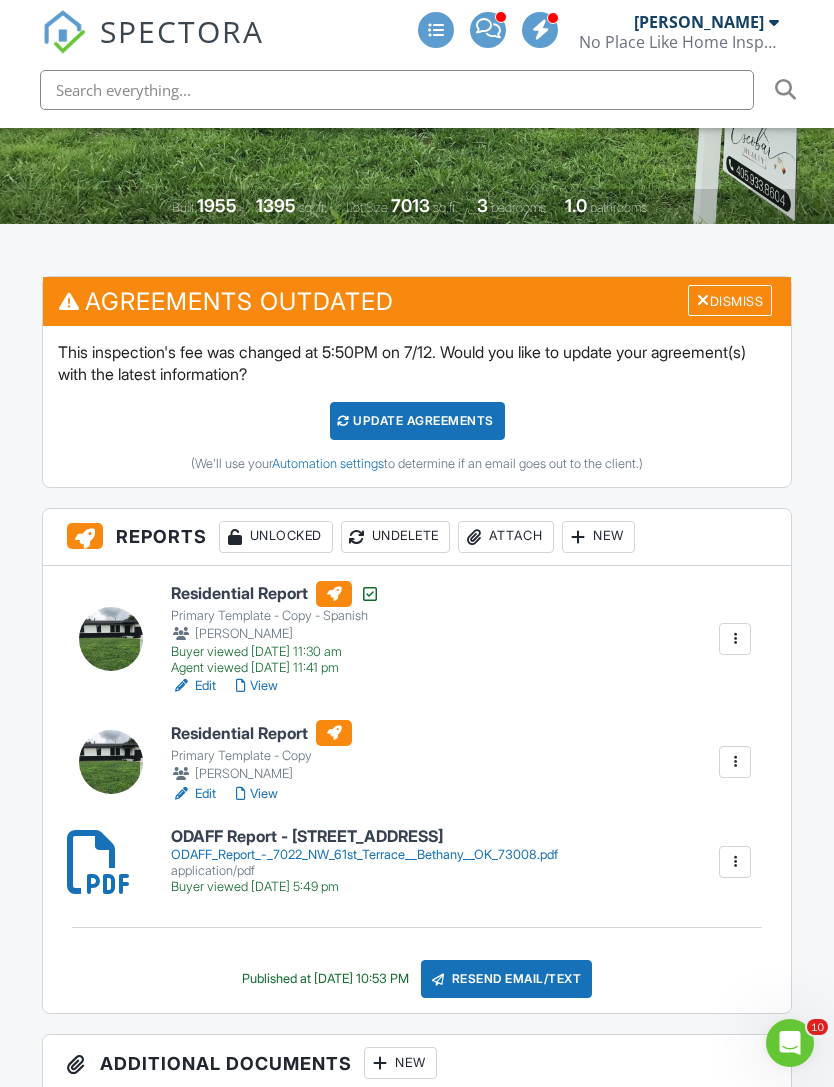 scroll, scrollTop: 542, scrollLeft: 0, axis: vertical 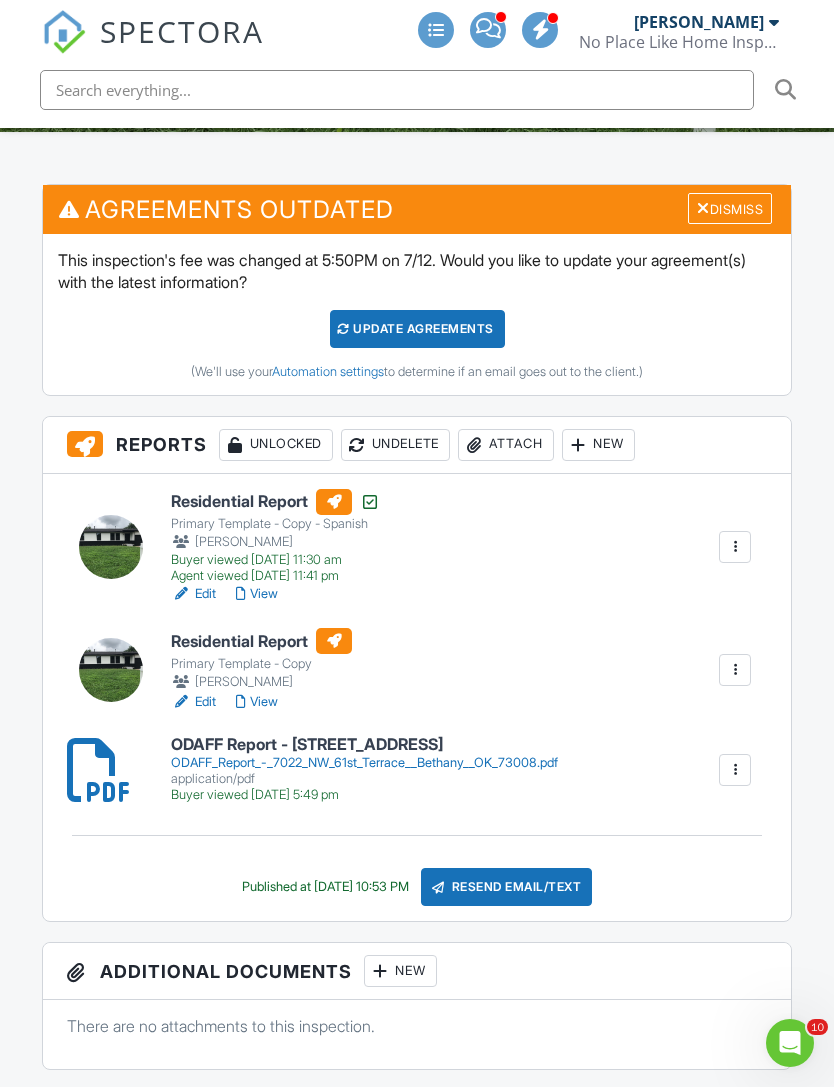 click on "View" at bounding box center [257, 594] 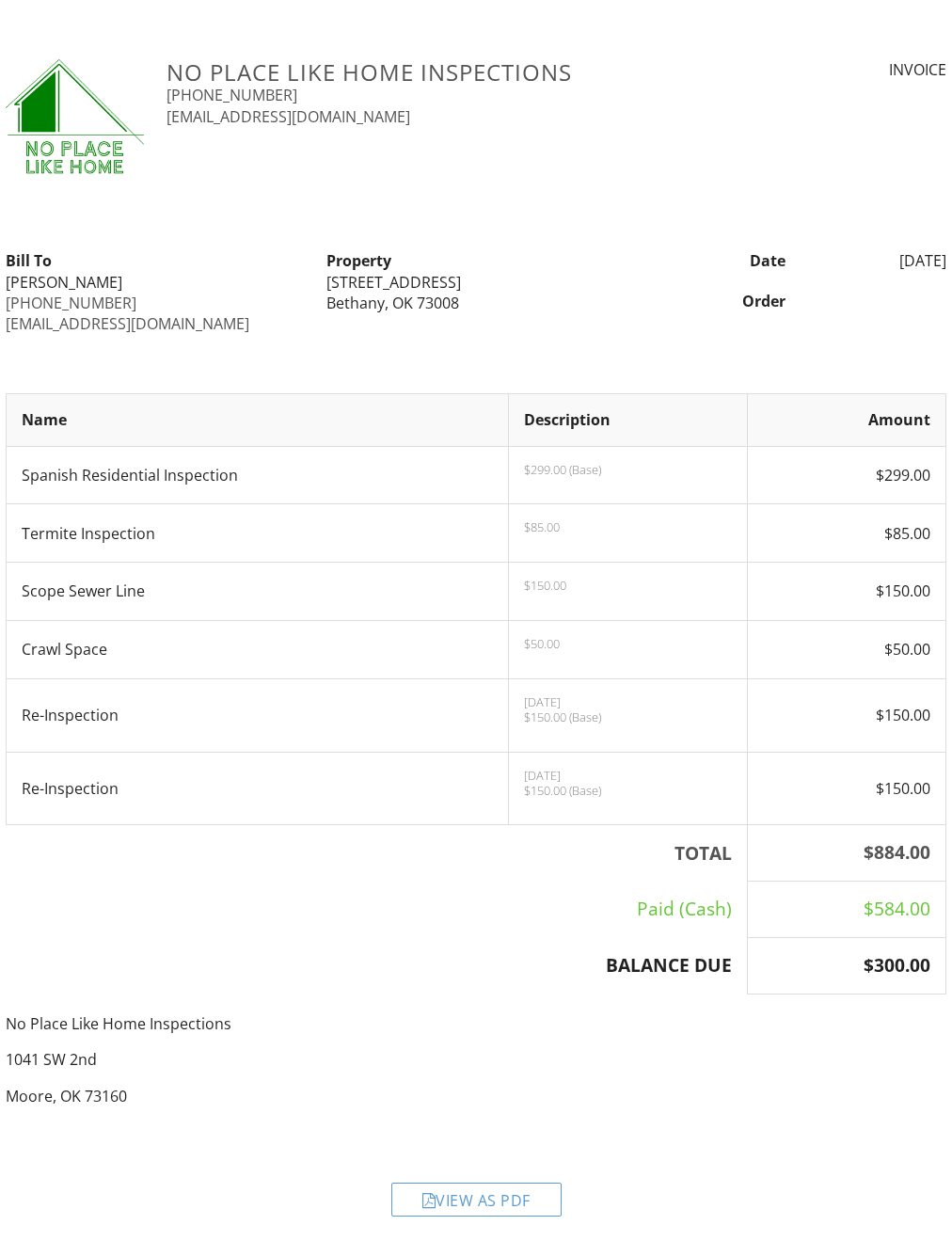 scroll, scrollTop: 9, scrollLeft: 0, axis: vertical 